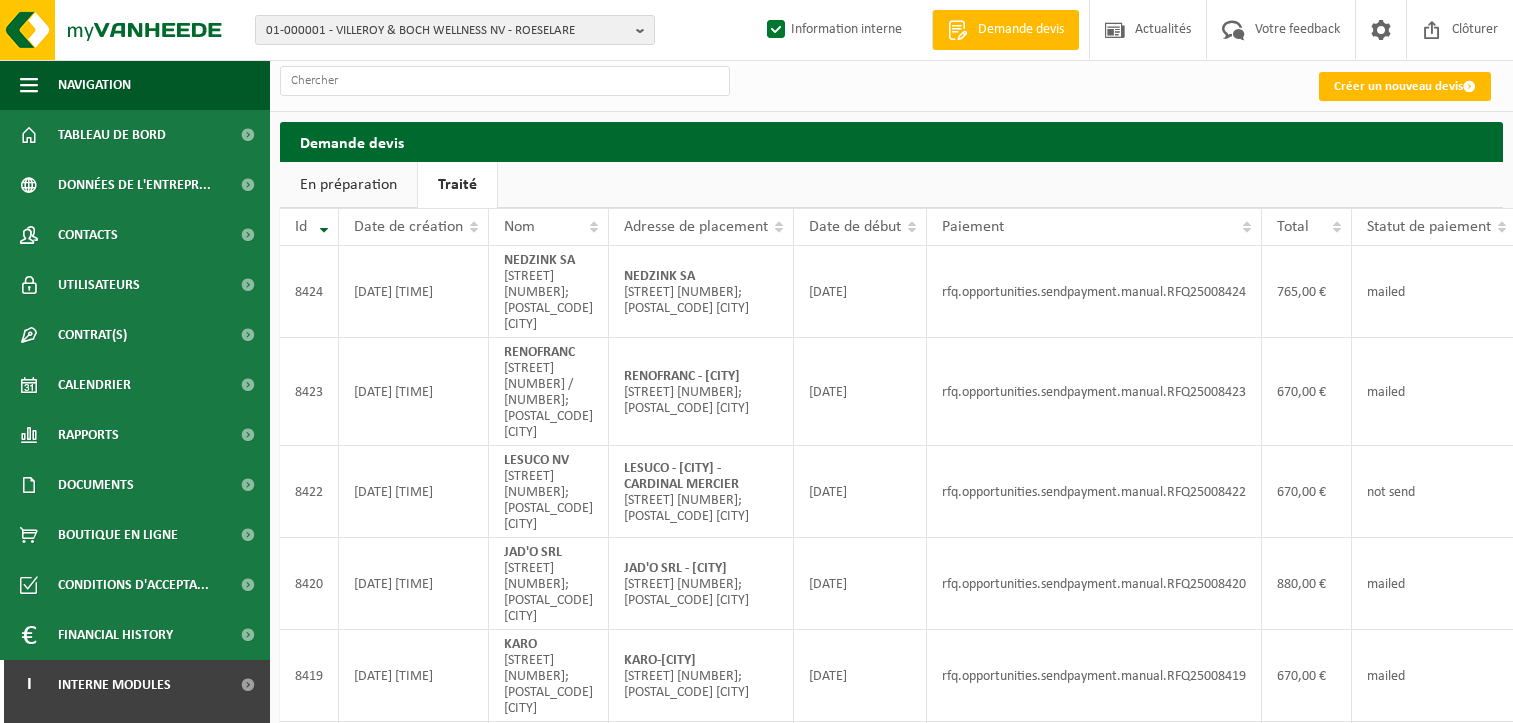 scroll, scrollTop: 0, scrollLeft: 0, axis: both 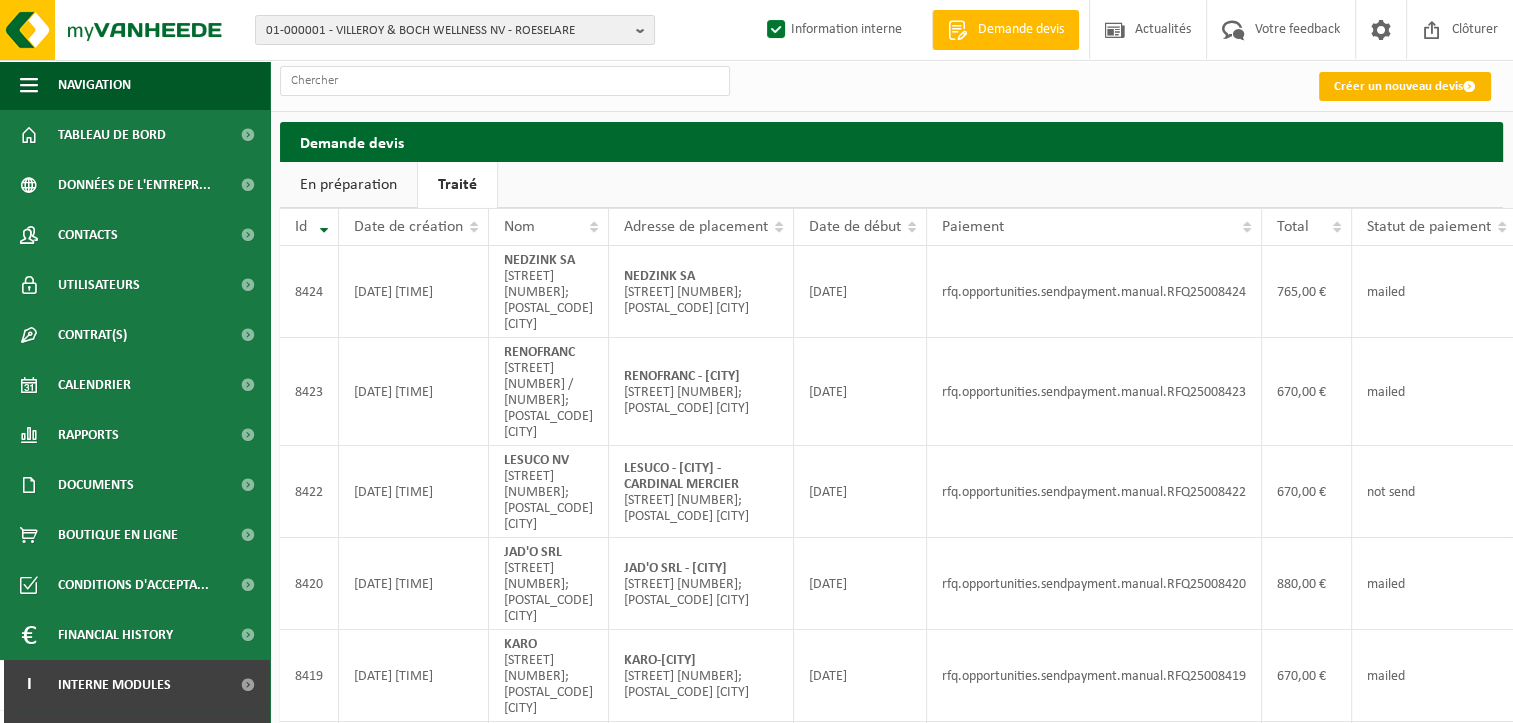 click on "Créer un nouveau devis" at bounding box center (1405, 86) 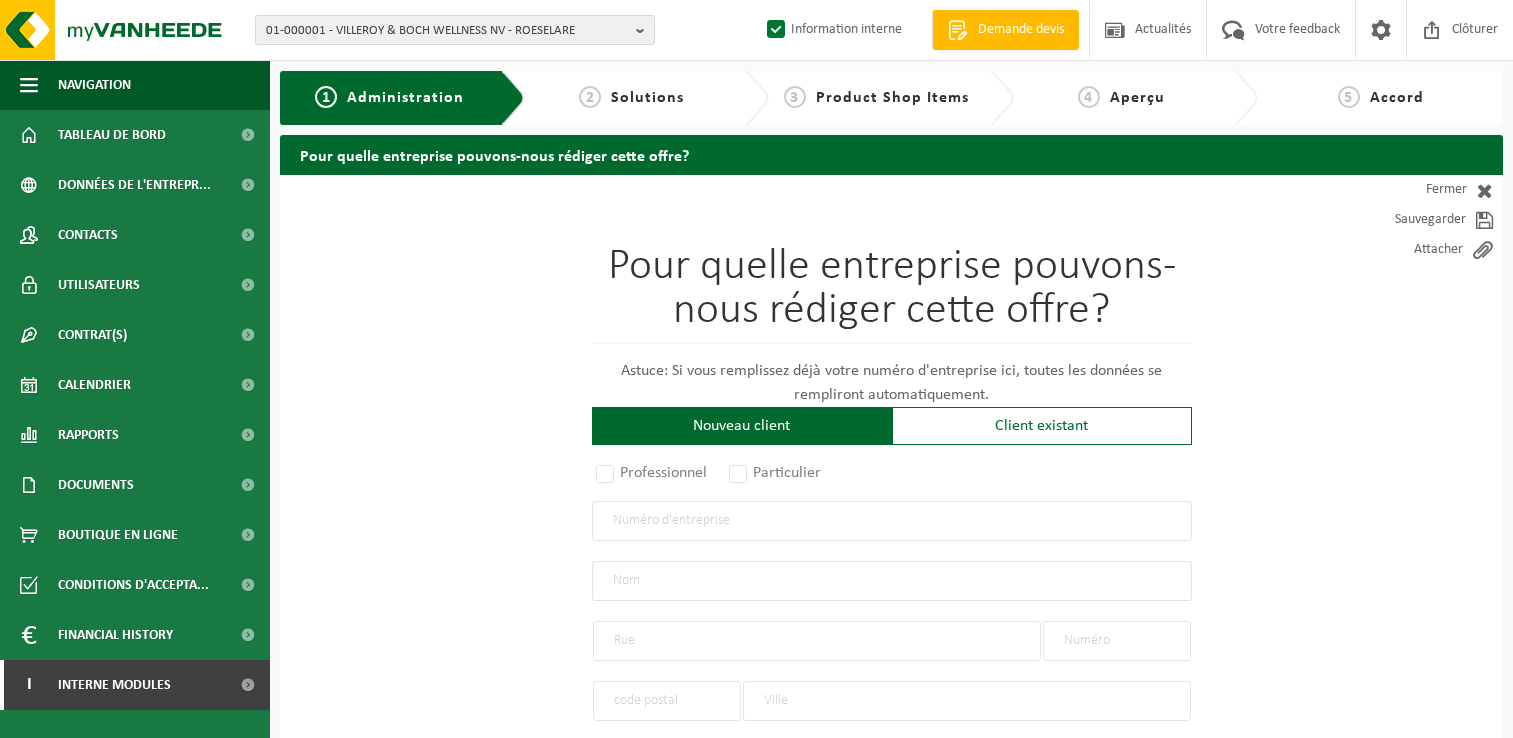 scroll, scrollTop: 0, scrollLeft: 0, axis: both 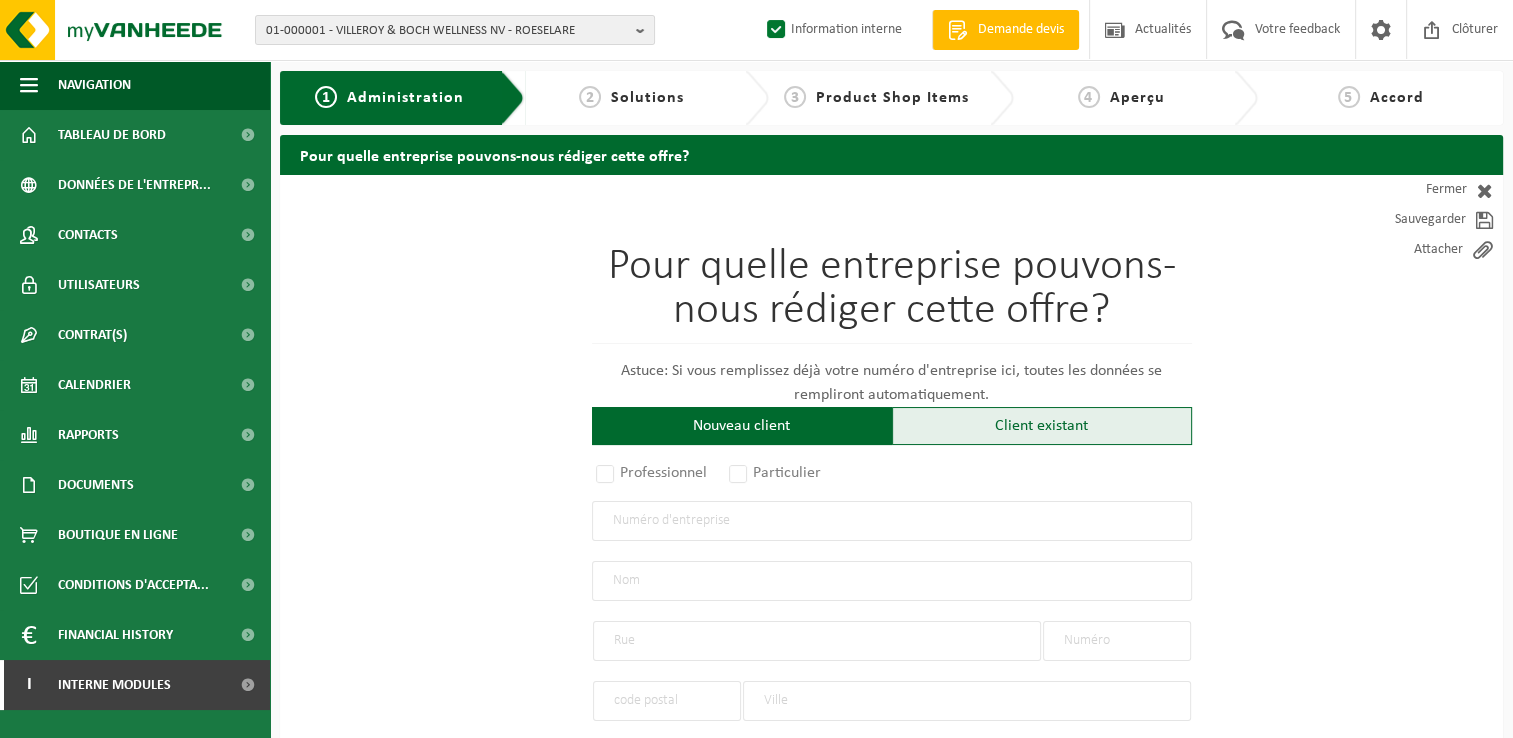 click on "Client existant" at bounding box center (1042, 426) 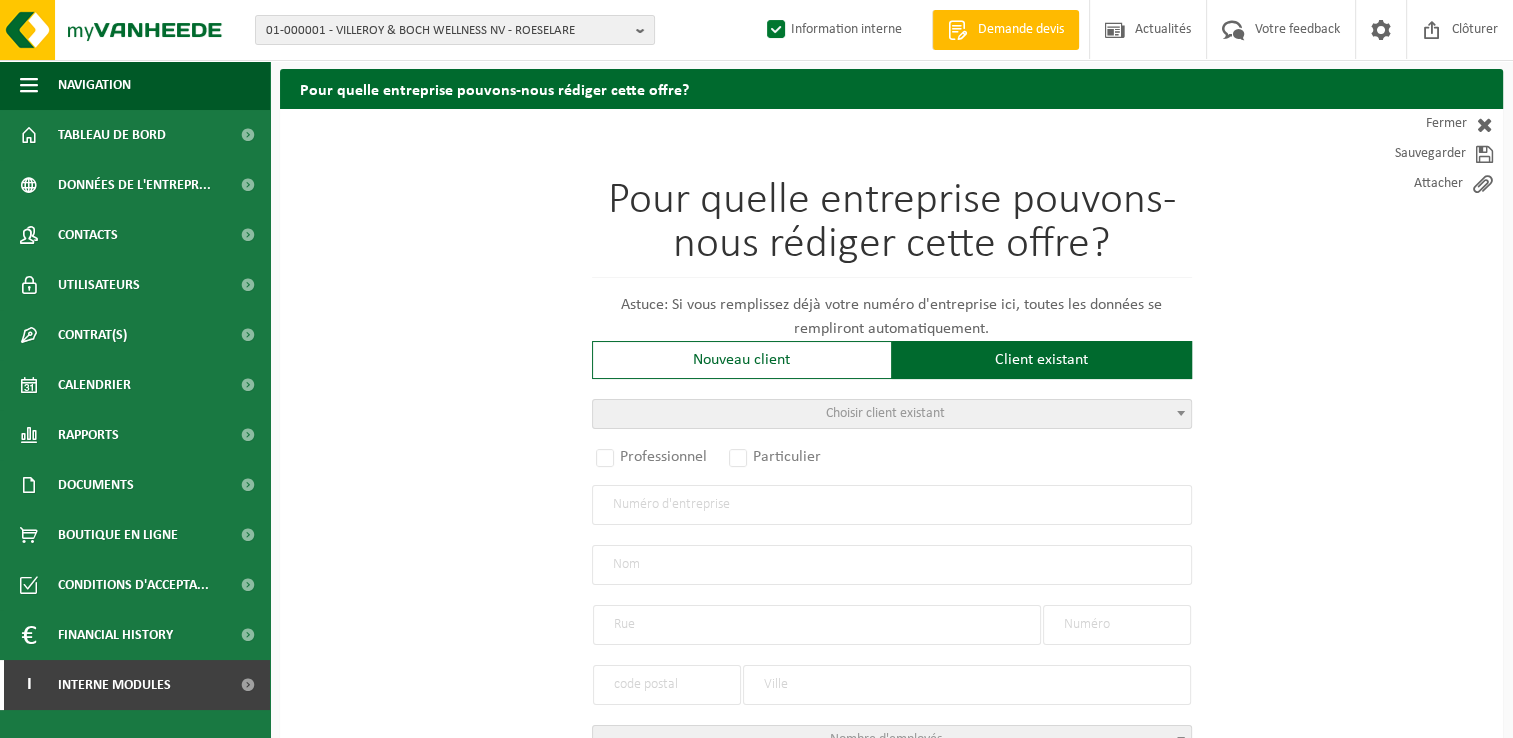 scroll, scrollTop: 200, scrollLeft: 0, axis: vertical 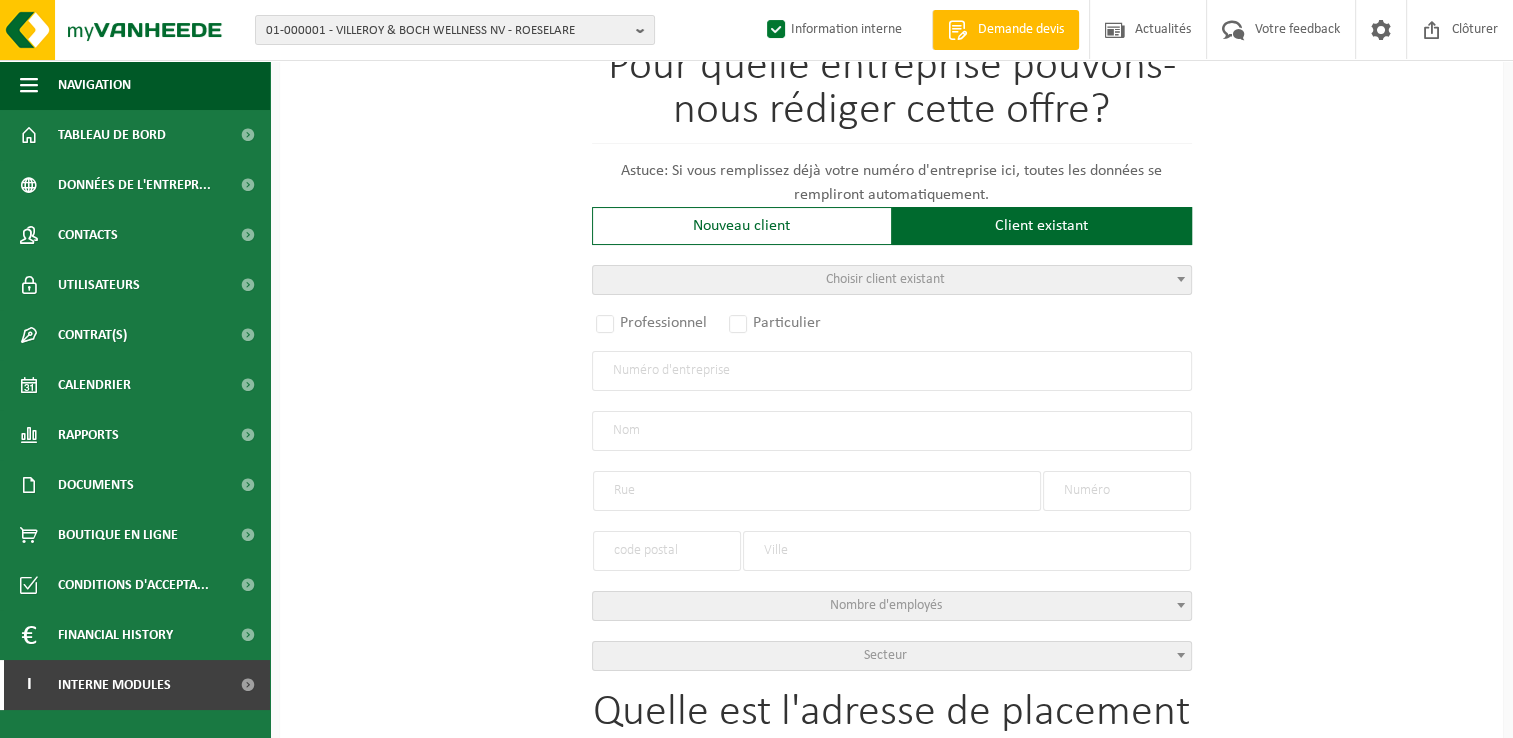 click on "Choisir client existant" at bounding box center (892, 280) 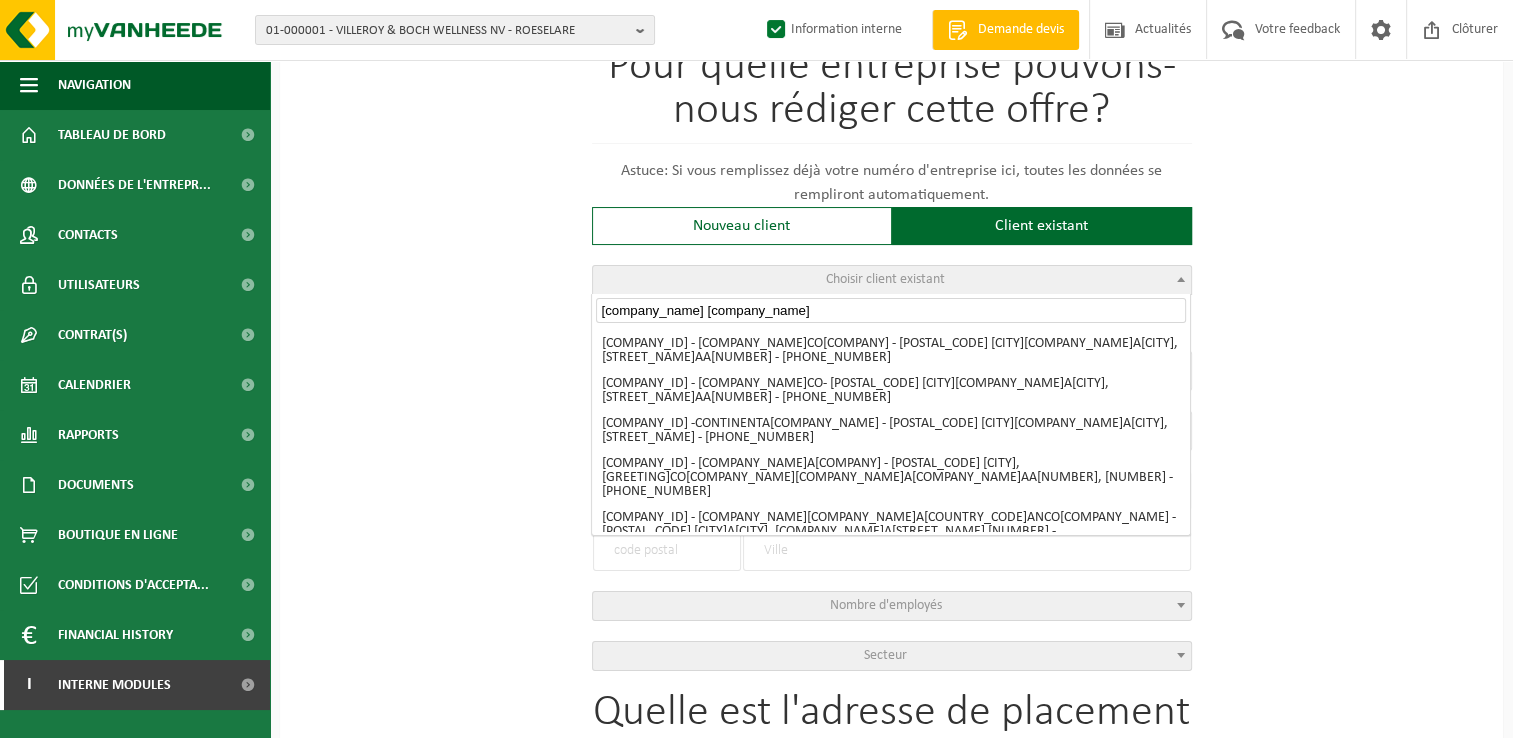 type on "[company_name] [company_name]" 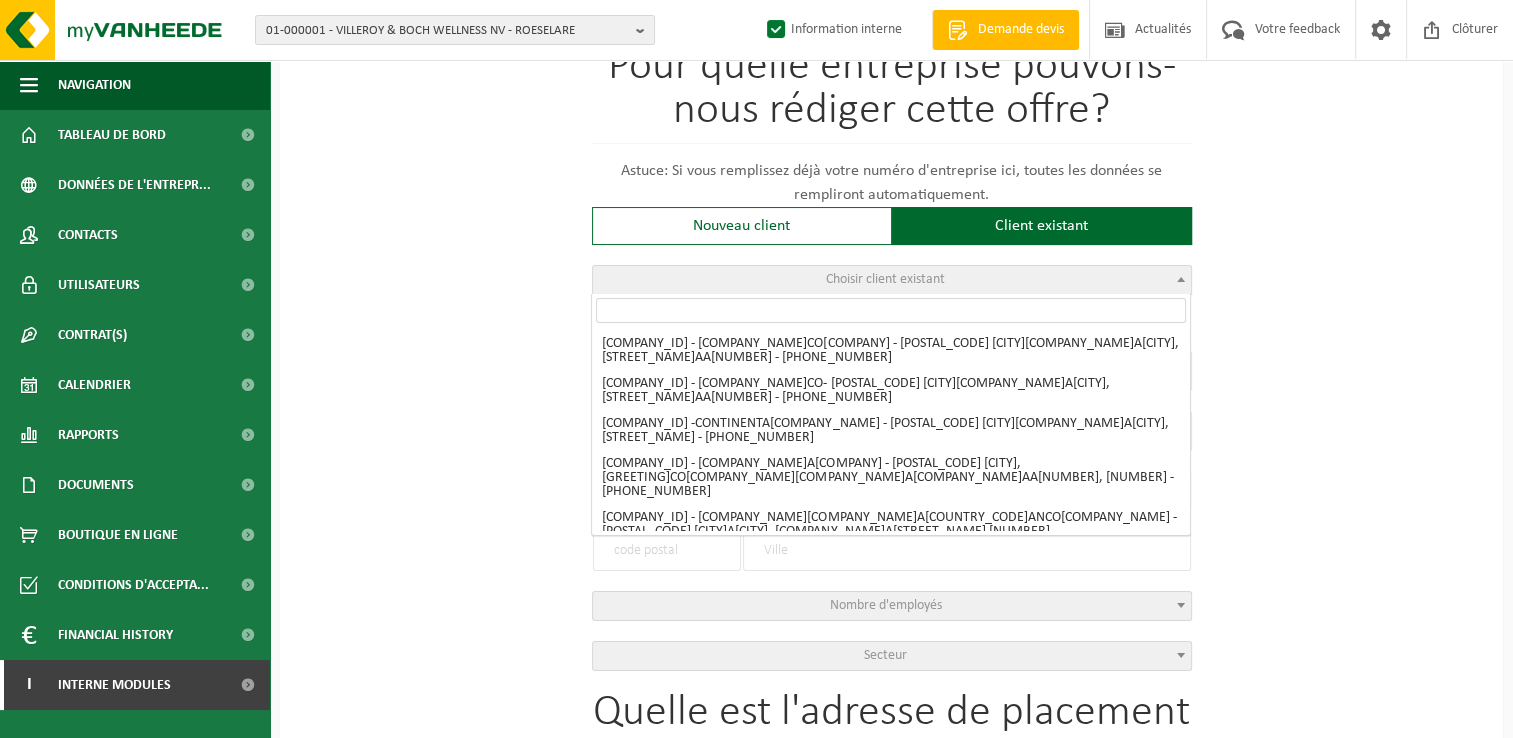 radio on "true" 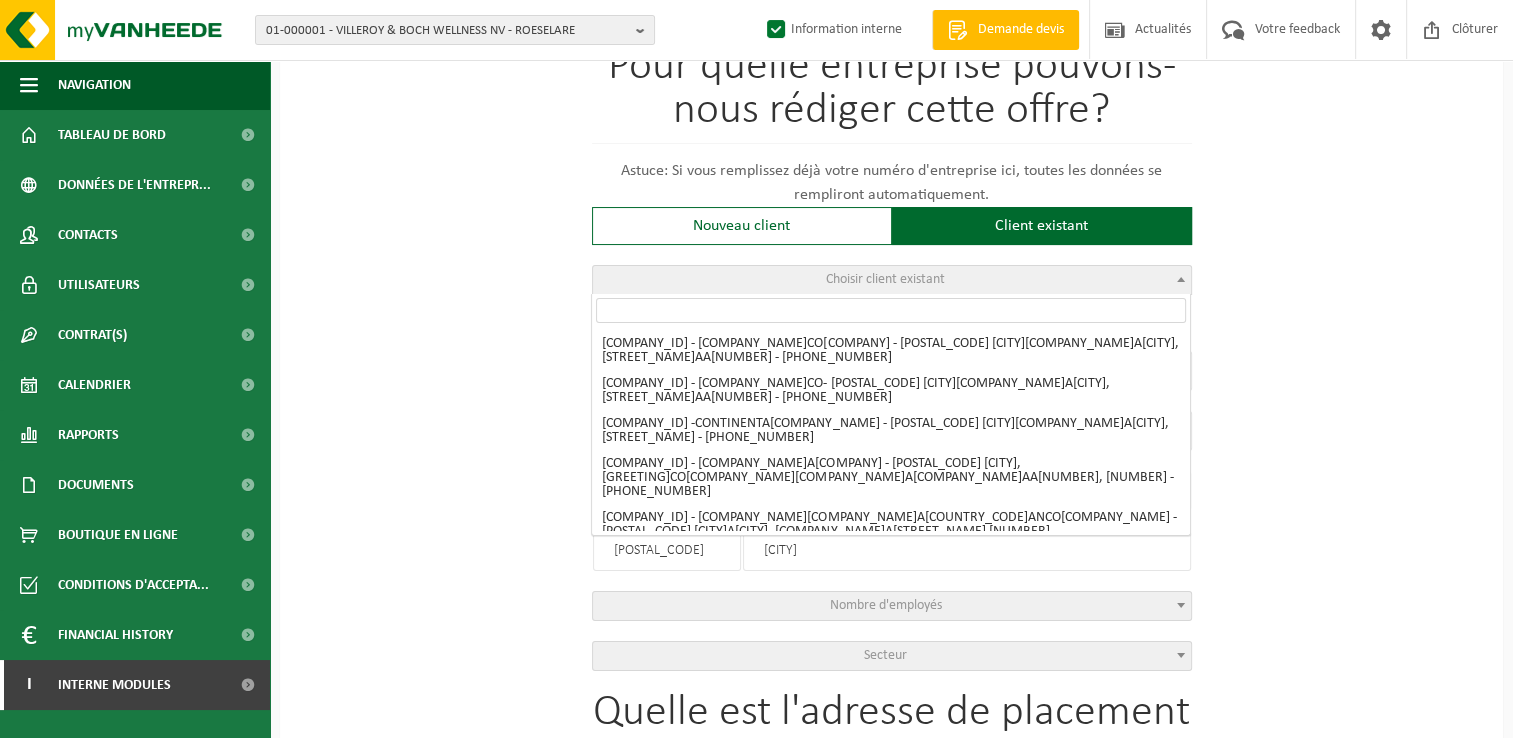 type on "TMA CONSTRUCT" 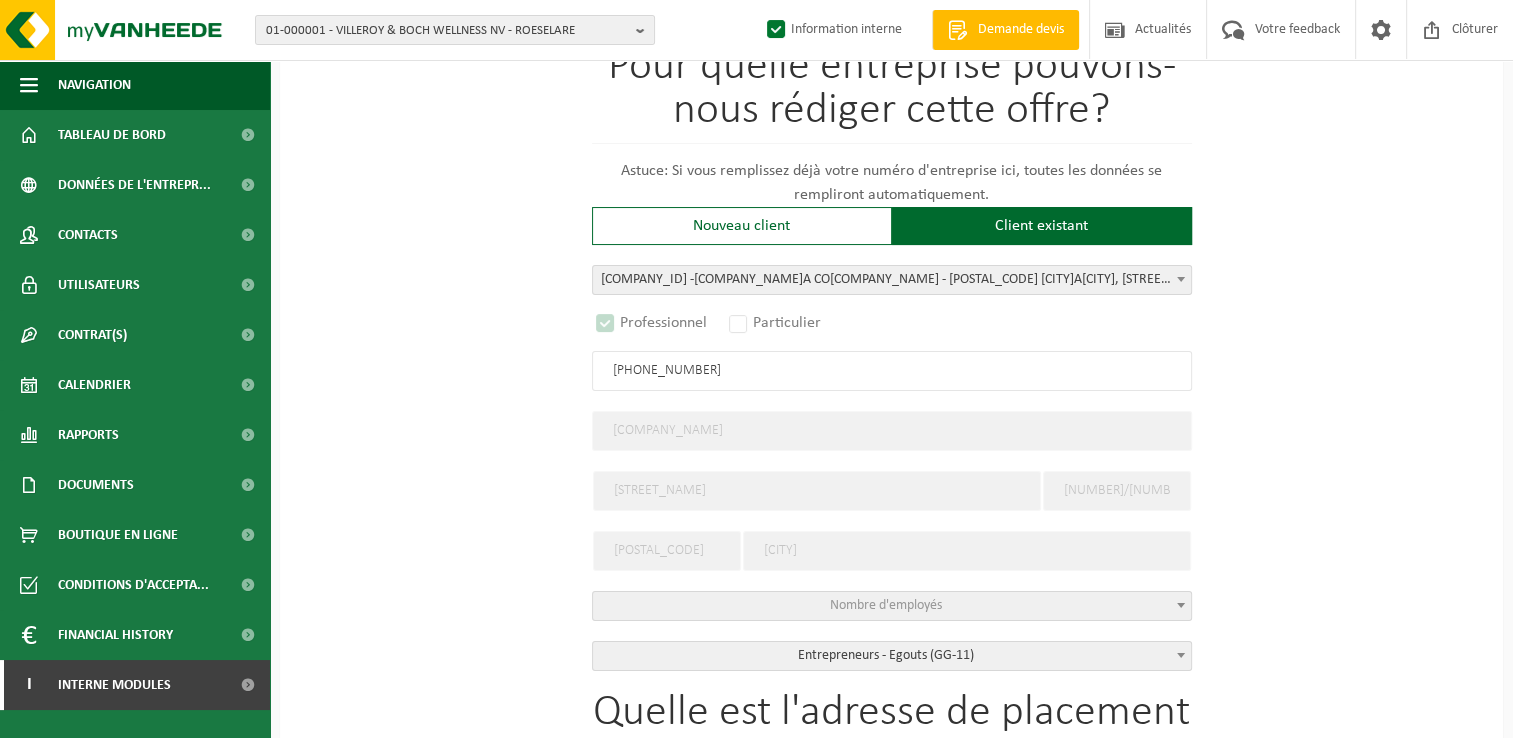select on "D" 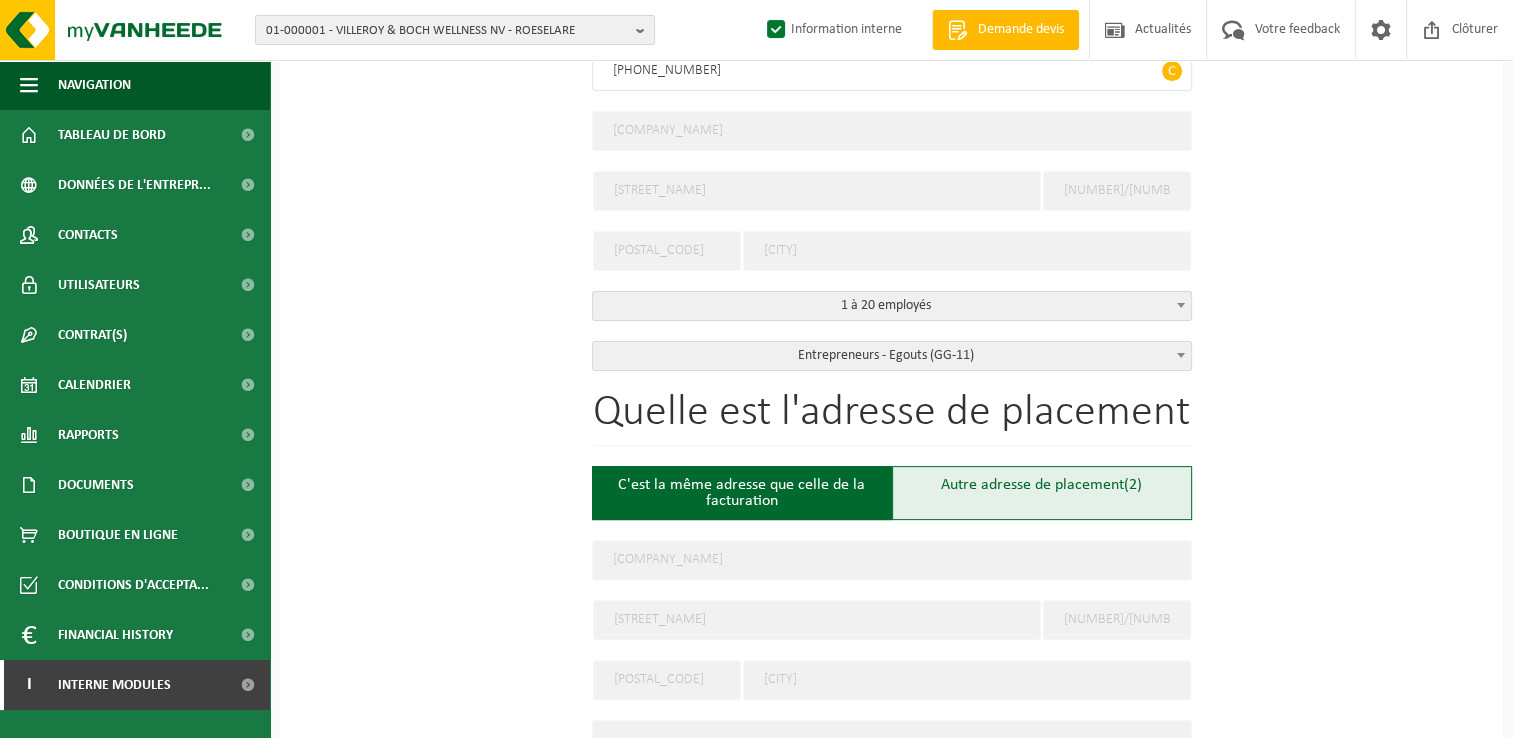 click on "Autre adresse de placement  (2)" at bounding box center (1042, 493) 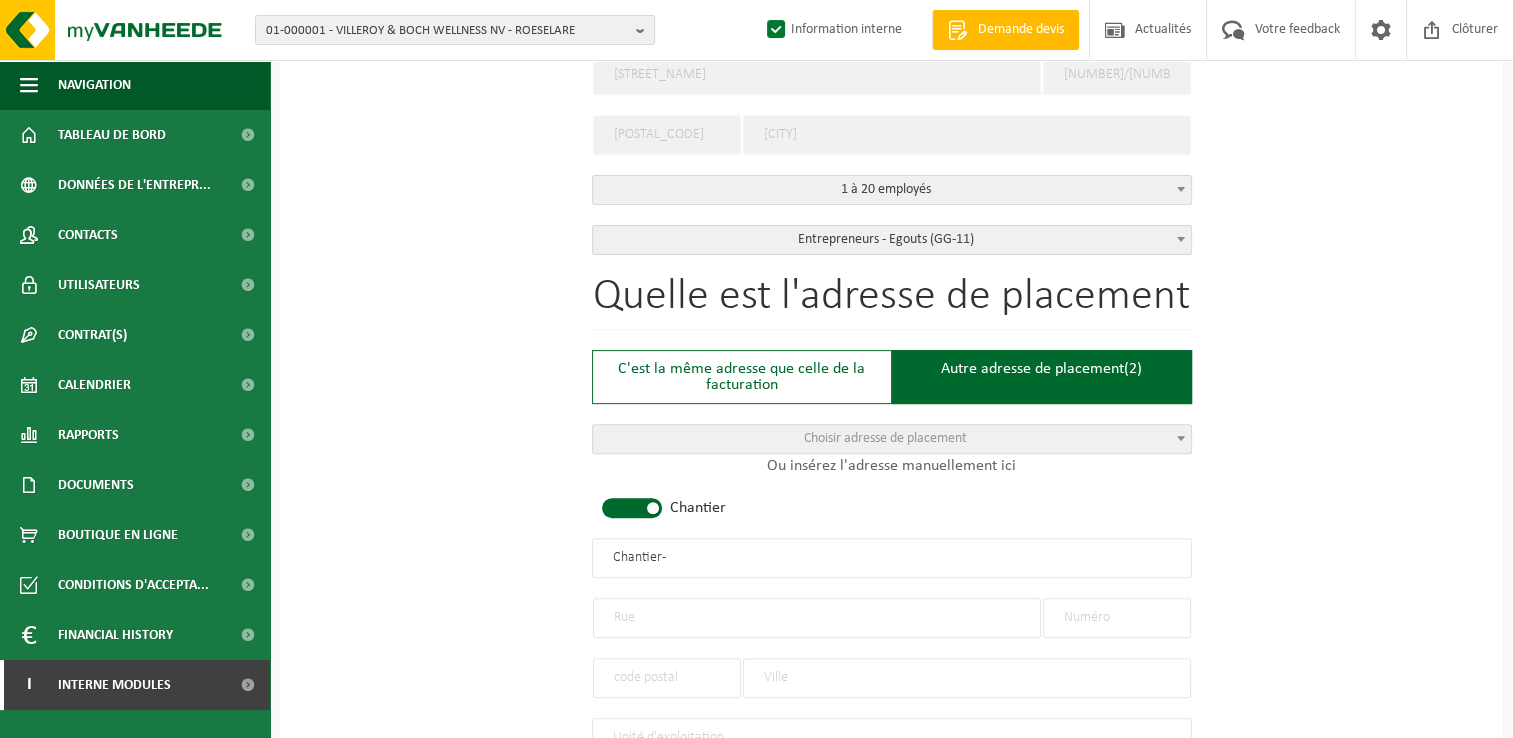 scroll, scrollTop: 900, scrollLeft: 0, axis: vertical 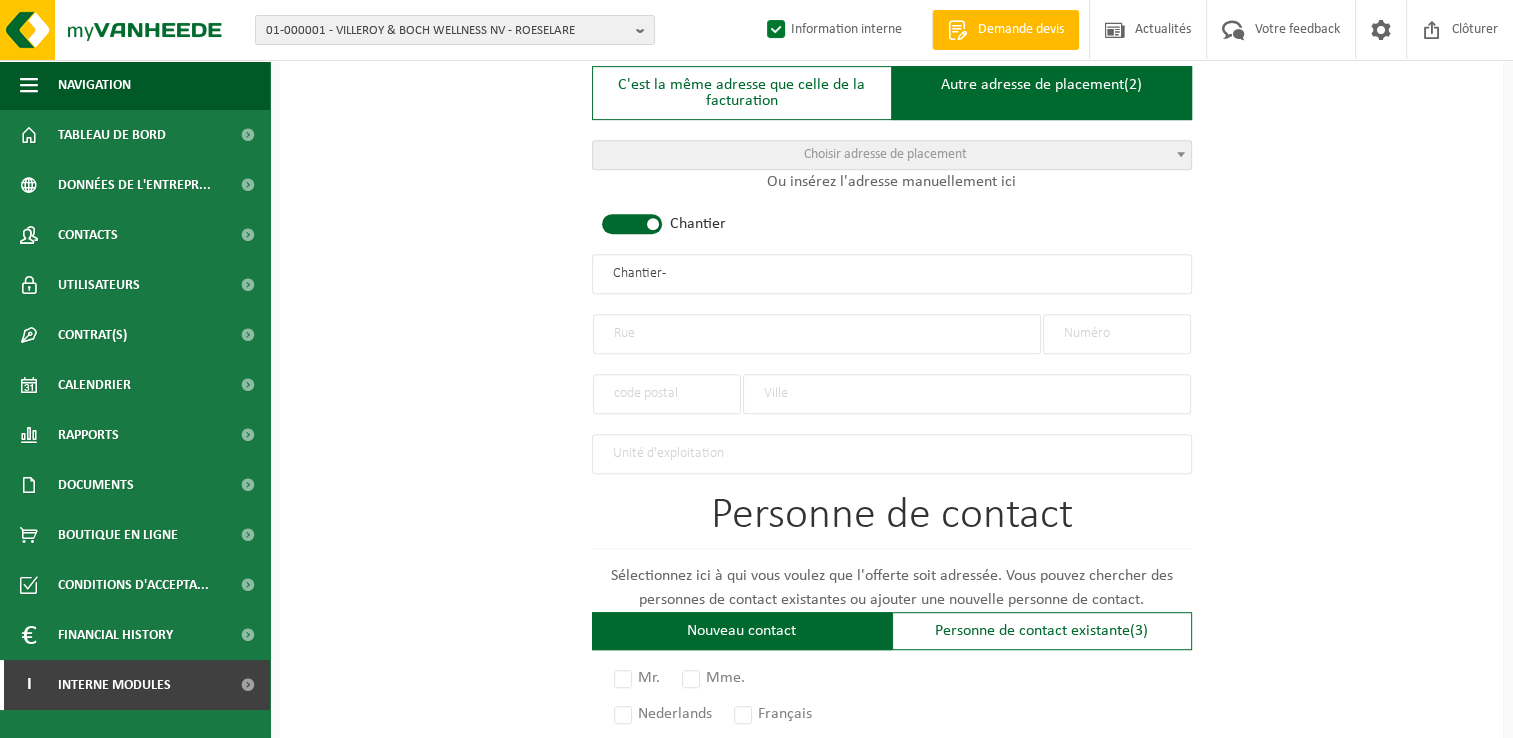 click at bounding box center (817, 334) 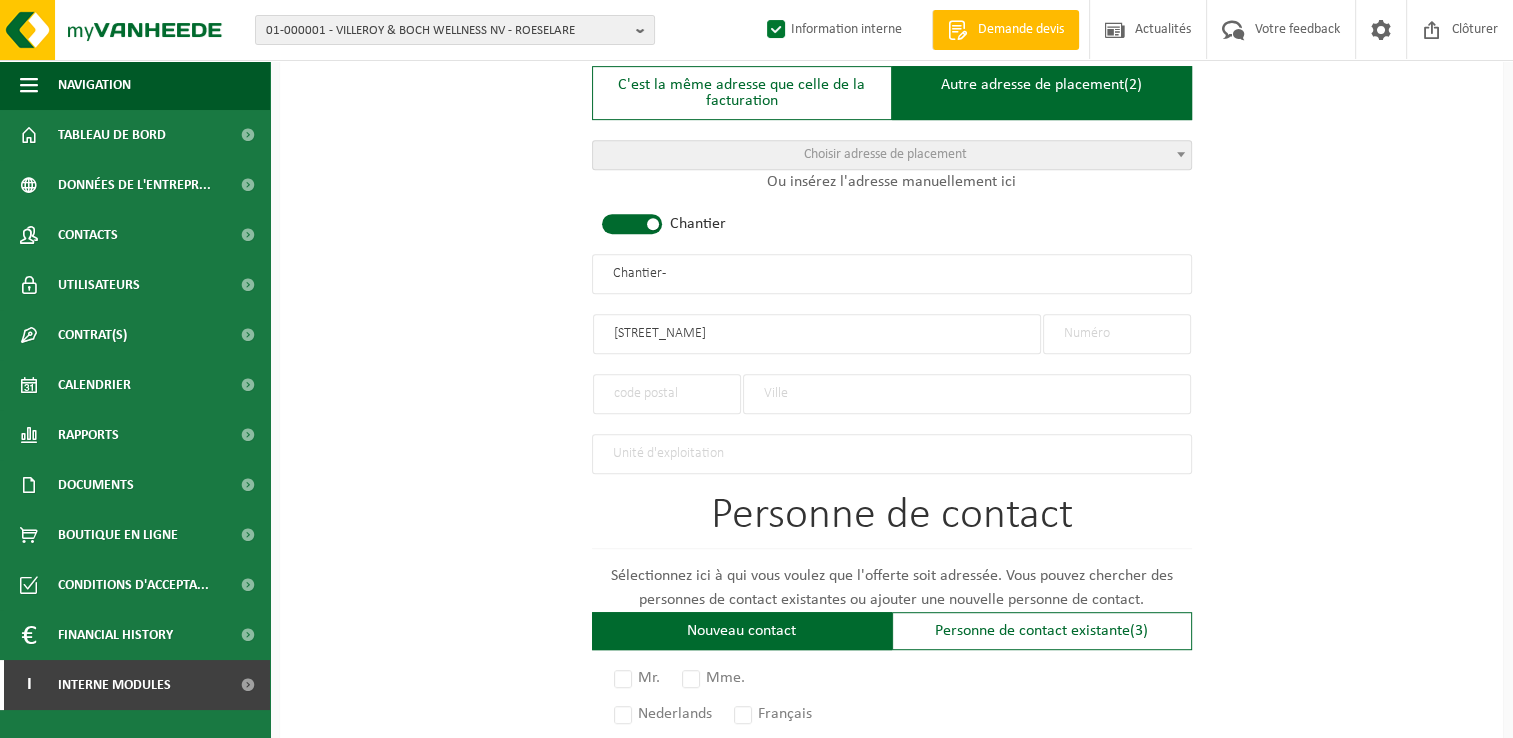type on "Rue des Ecoles" 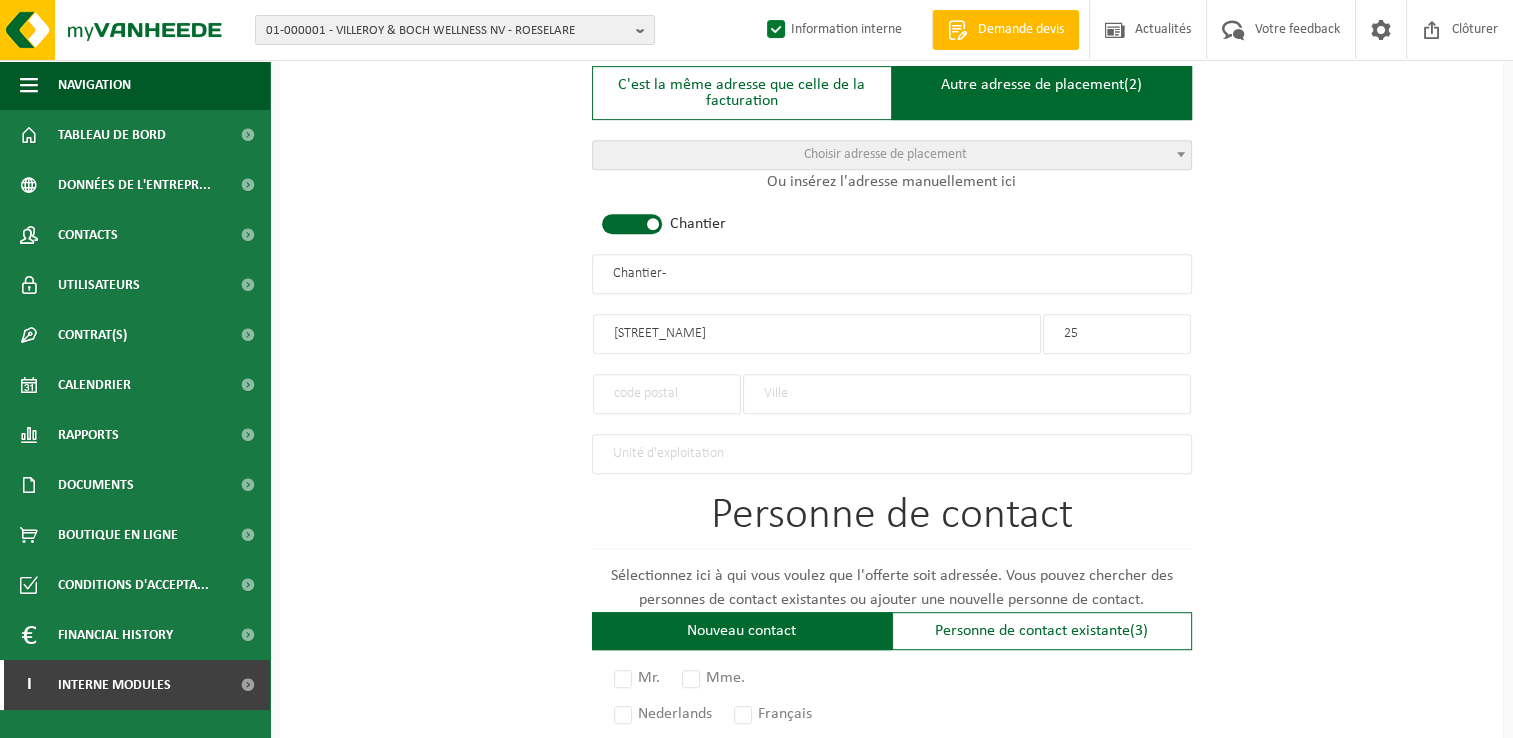 type on "25" 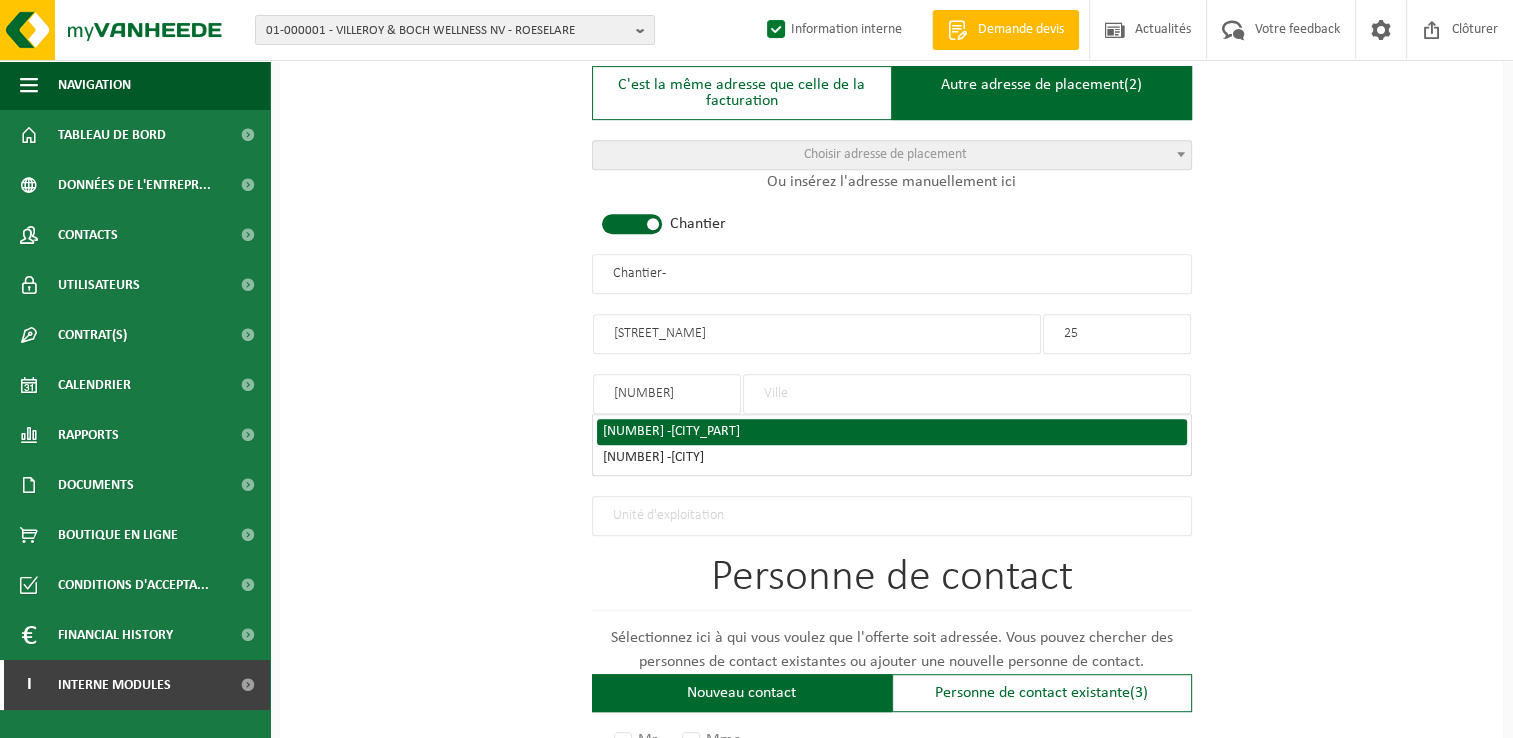 type on "1476" 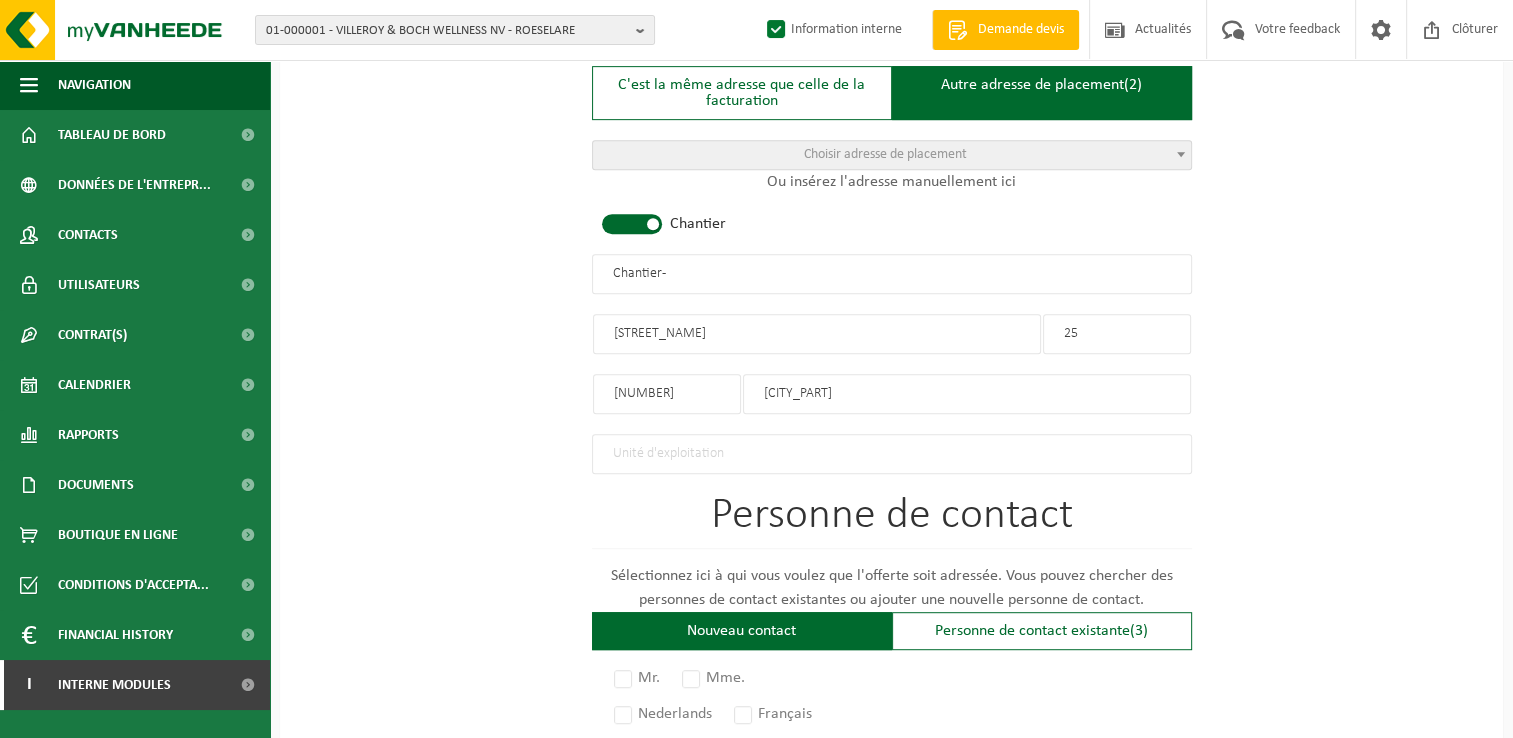 drag, startPoint x: 706, startPoint y: 271, endPoint x: 487, endPoint y: 245, distance: 220.53798 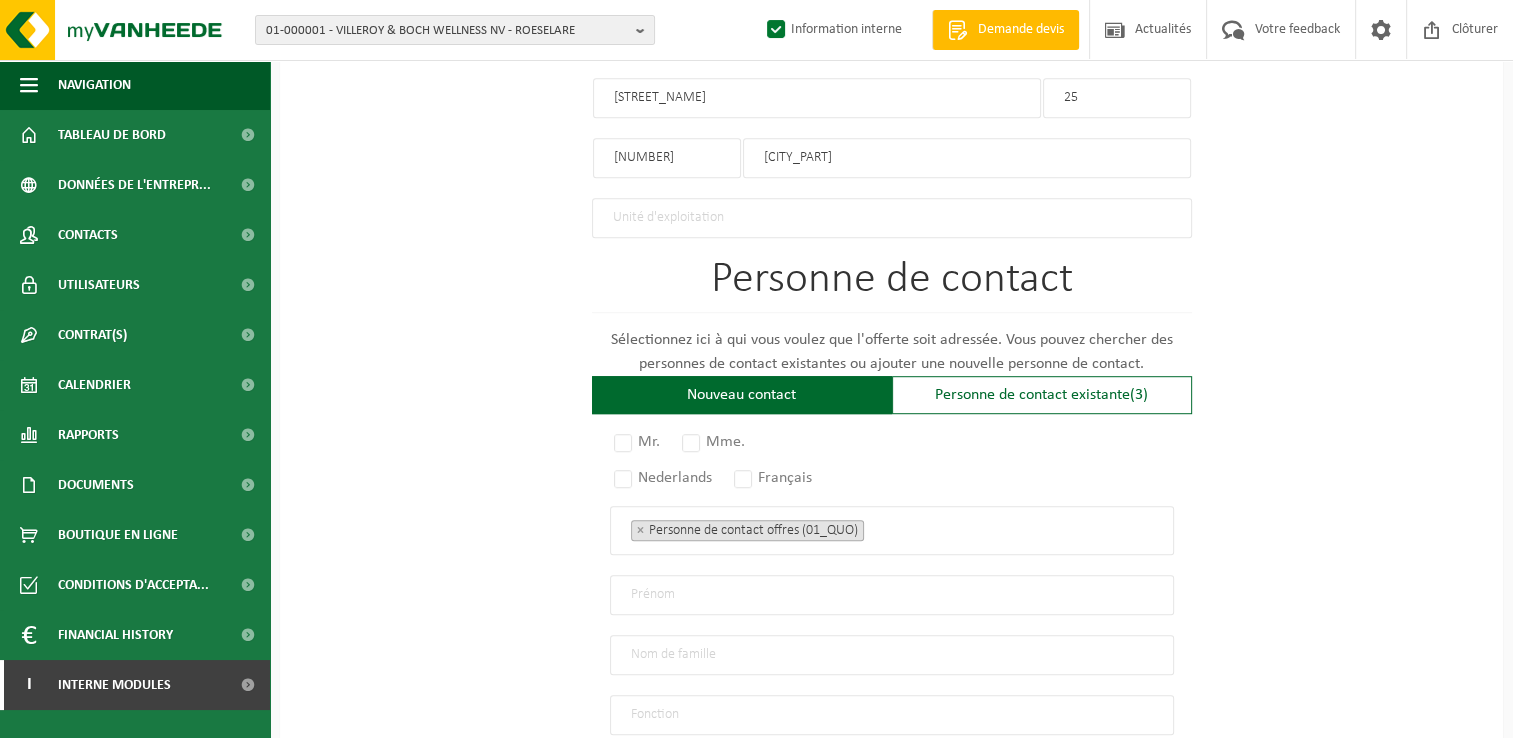 scroll, scrollTop: 1200, scrollLeft: 0, axis: vertical 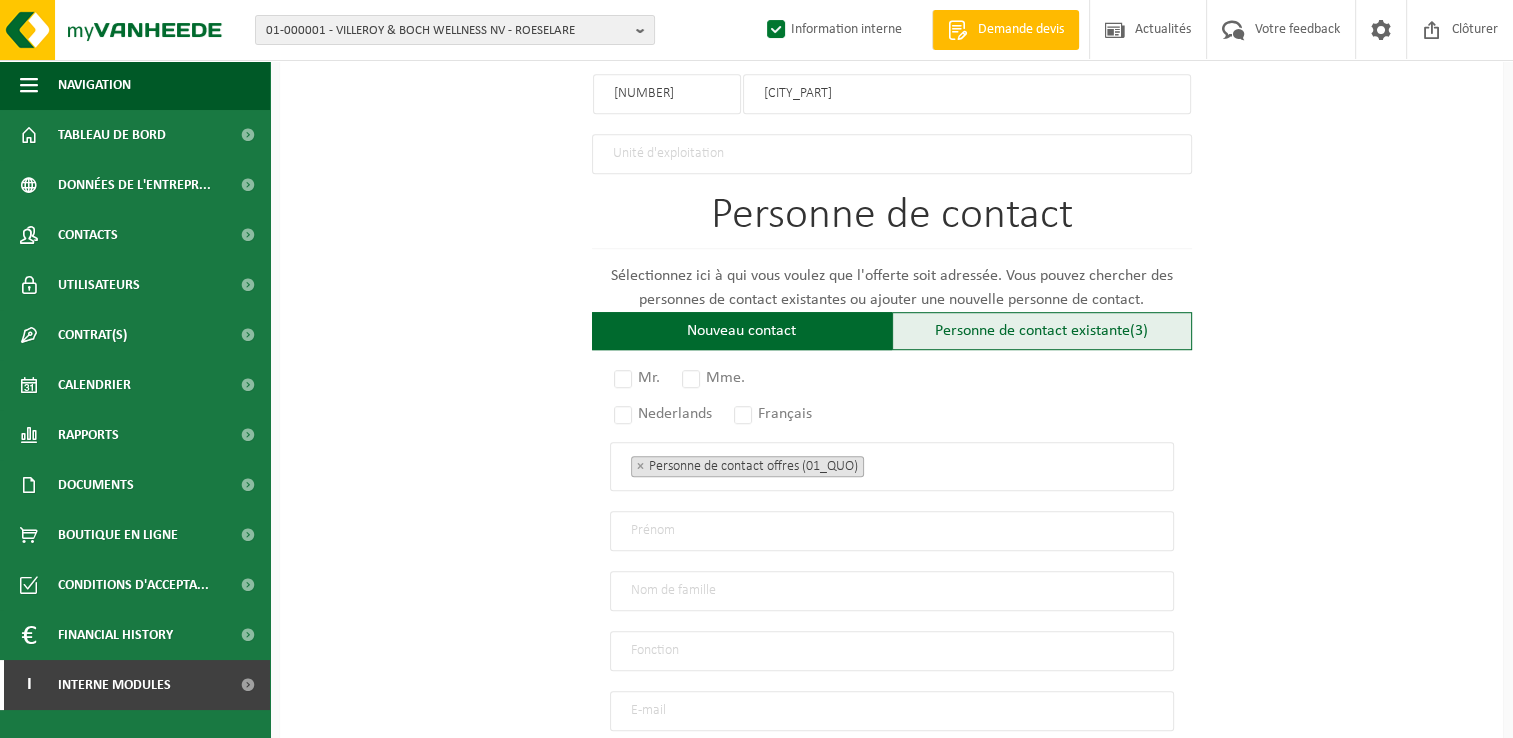 type on "TMA" 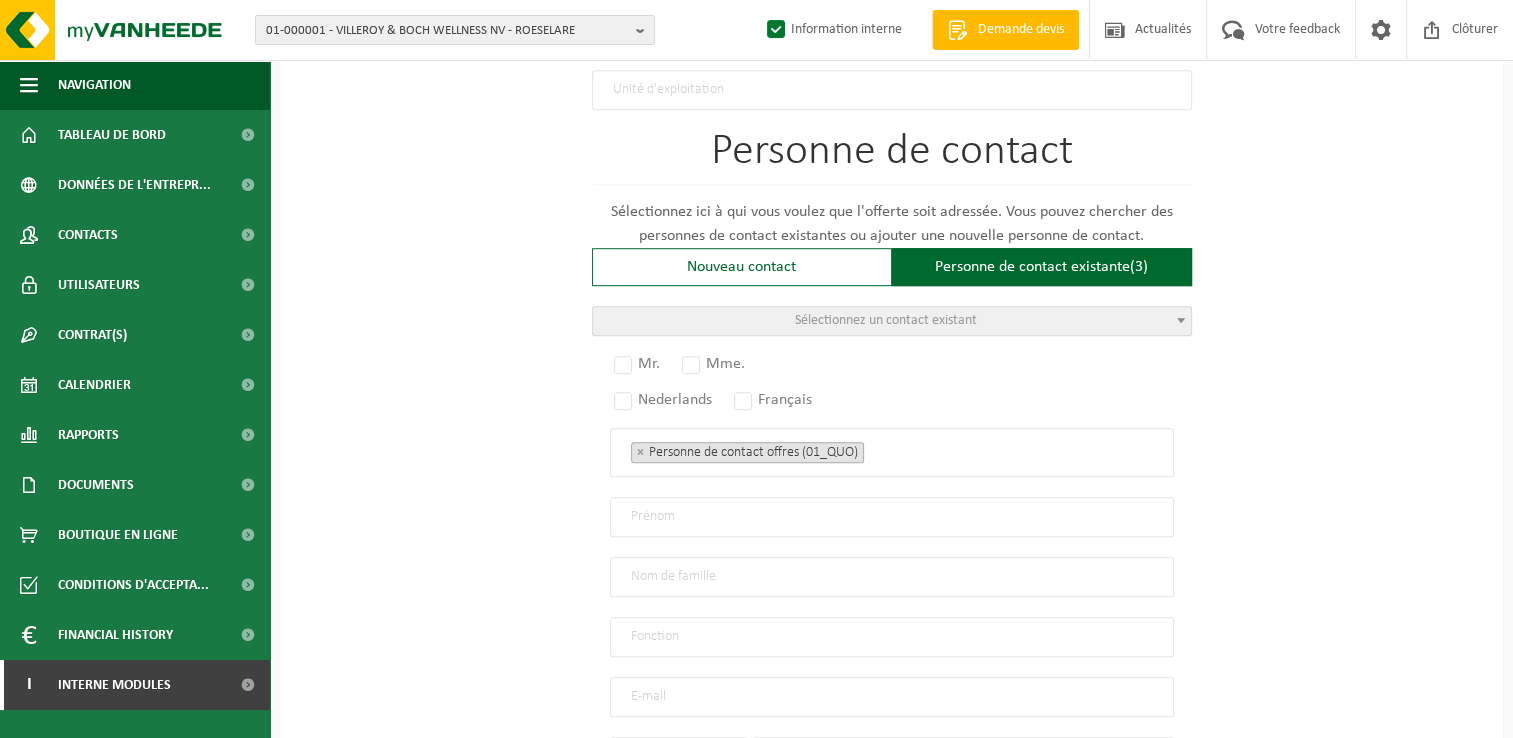 scroll, scrollTop: 1472, scrollLeft: 0, axis: vertical 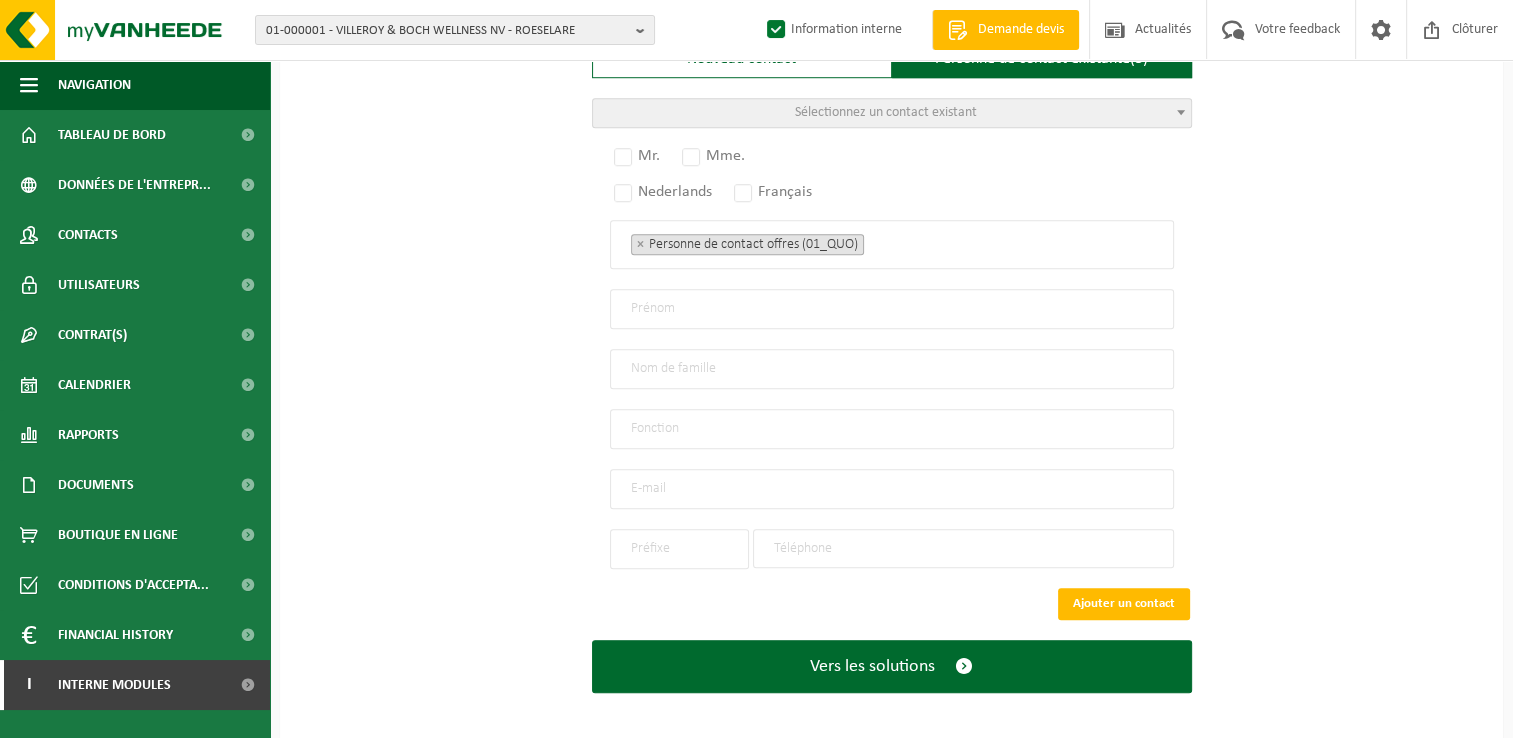 click on "Sélectionnez un contact existant" at bounding box center (886, 112) 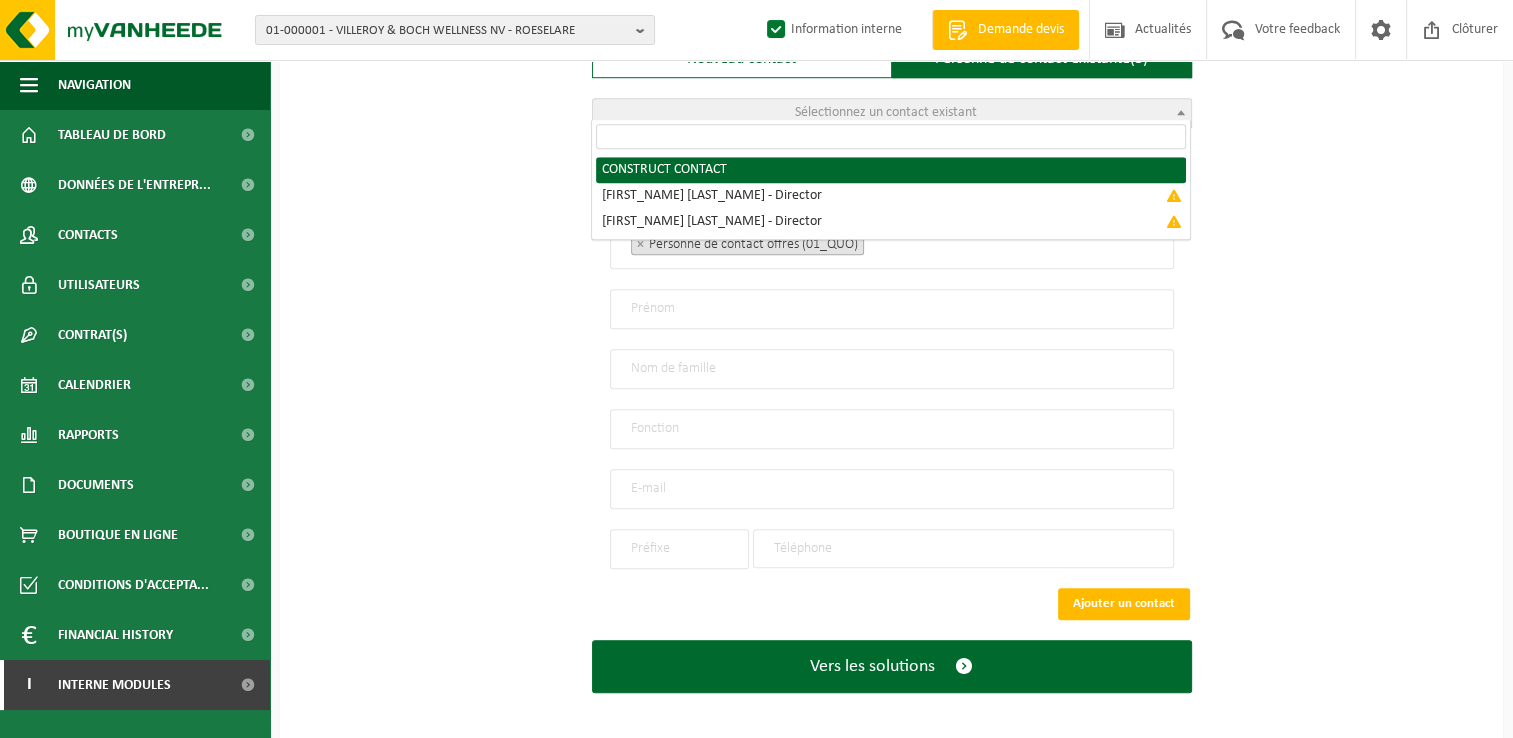 radio on "true" 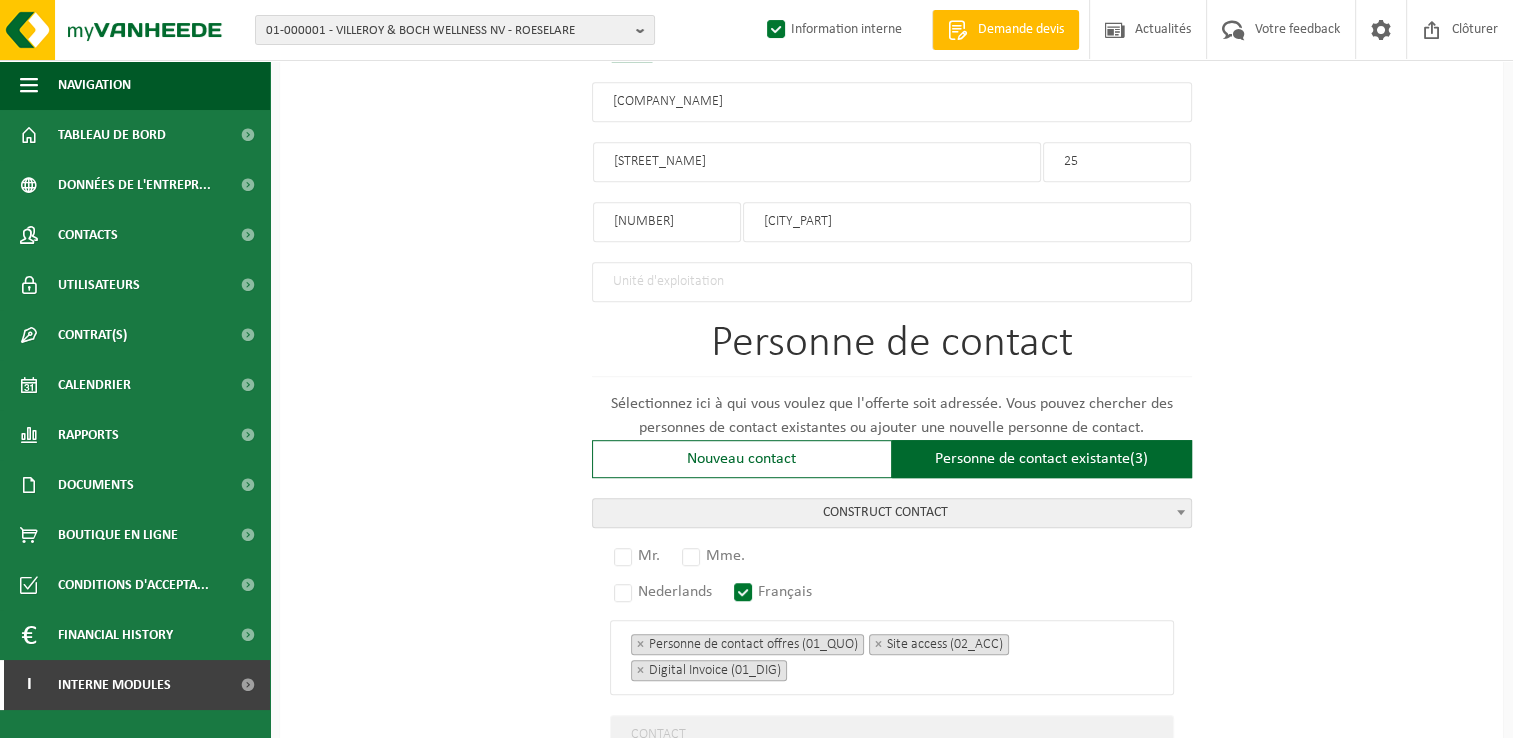 scroll, scrollTop: 772, scrollLeft: 0, axis: vertical 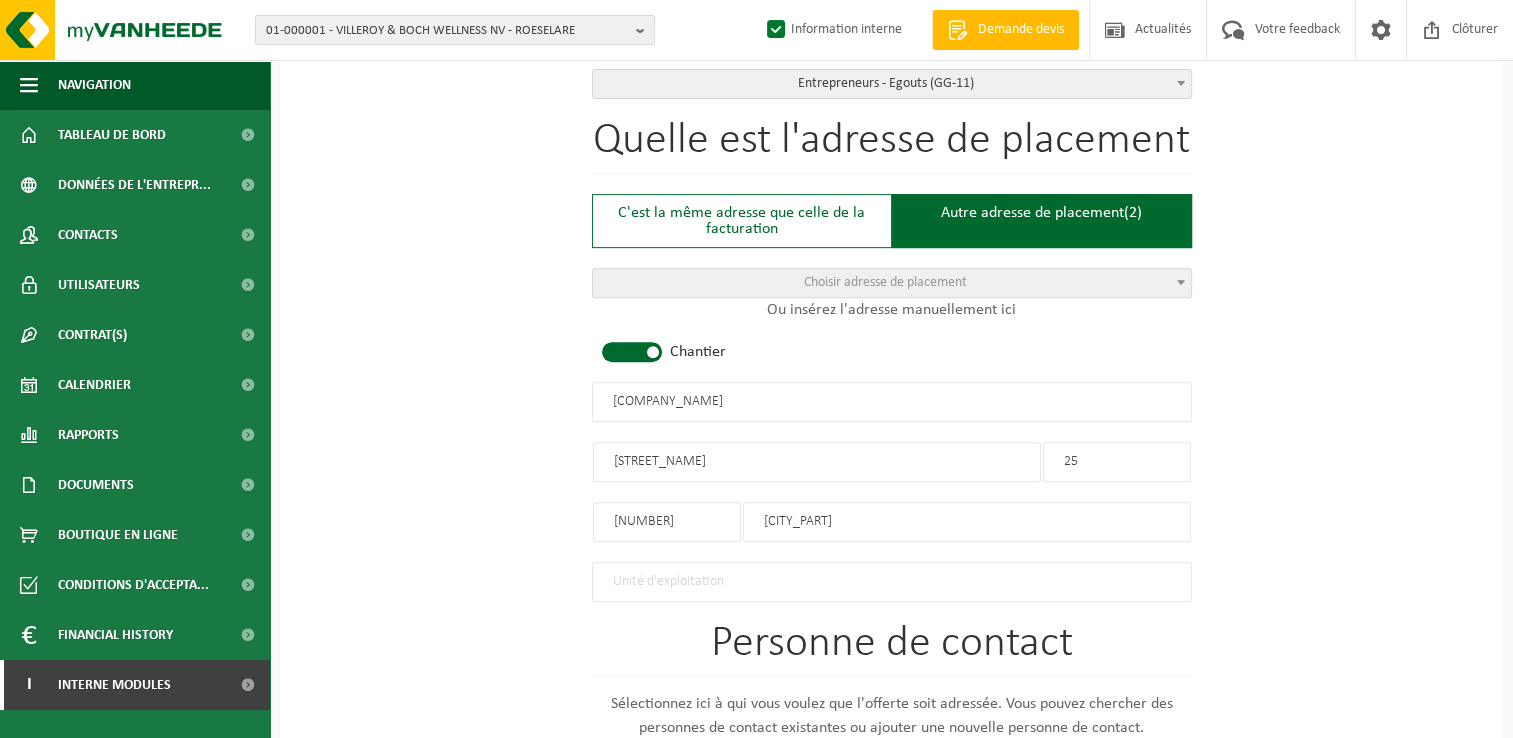 click on "TMA" at bounding box center (892, 402) 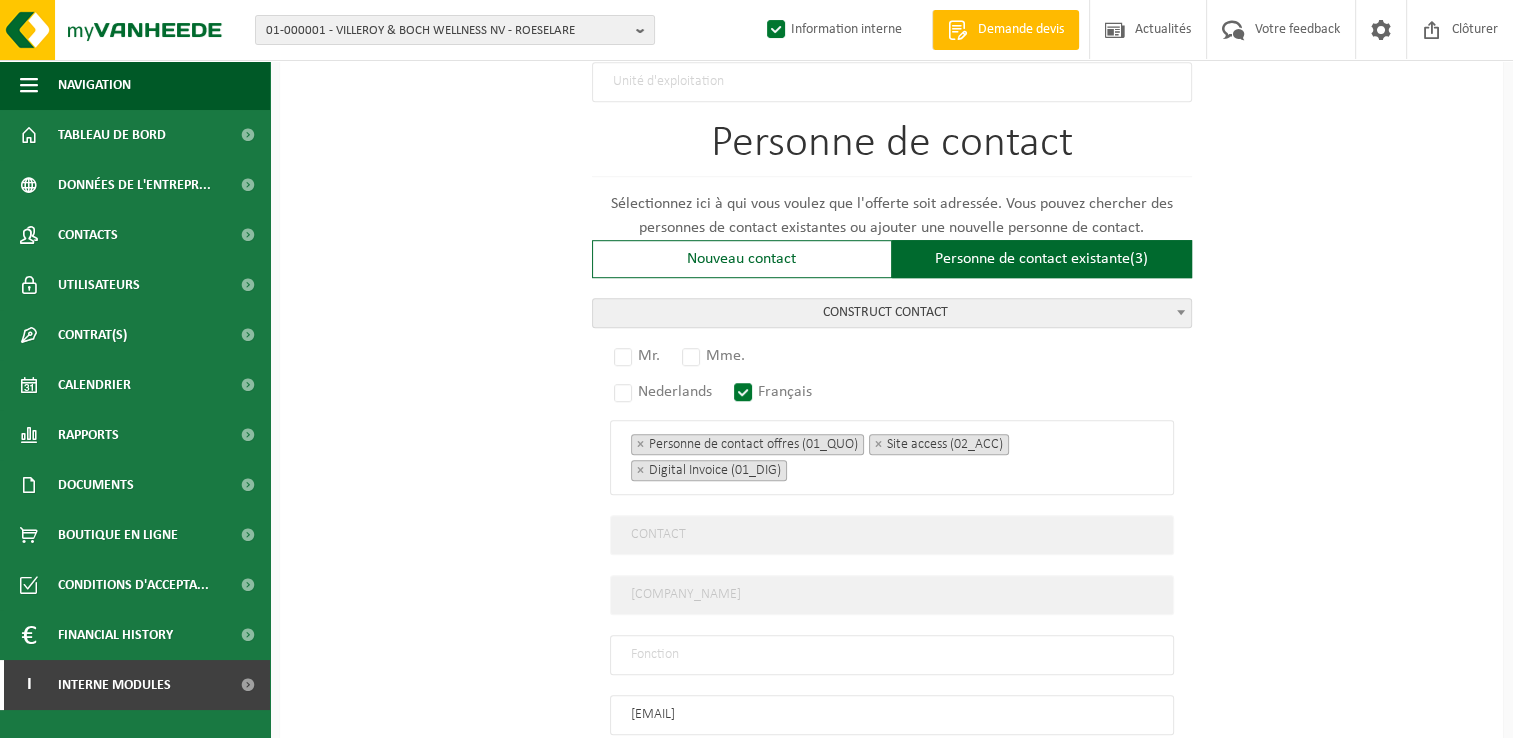 scroll, scrollTop: 1372, scrollLeft: 0, axis: vertical 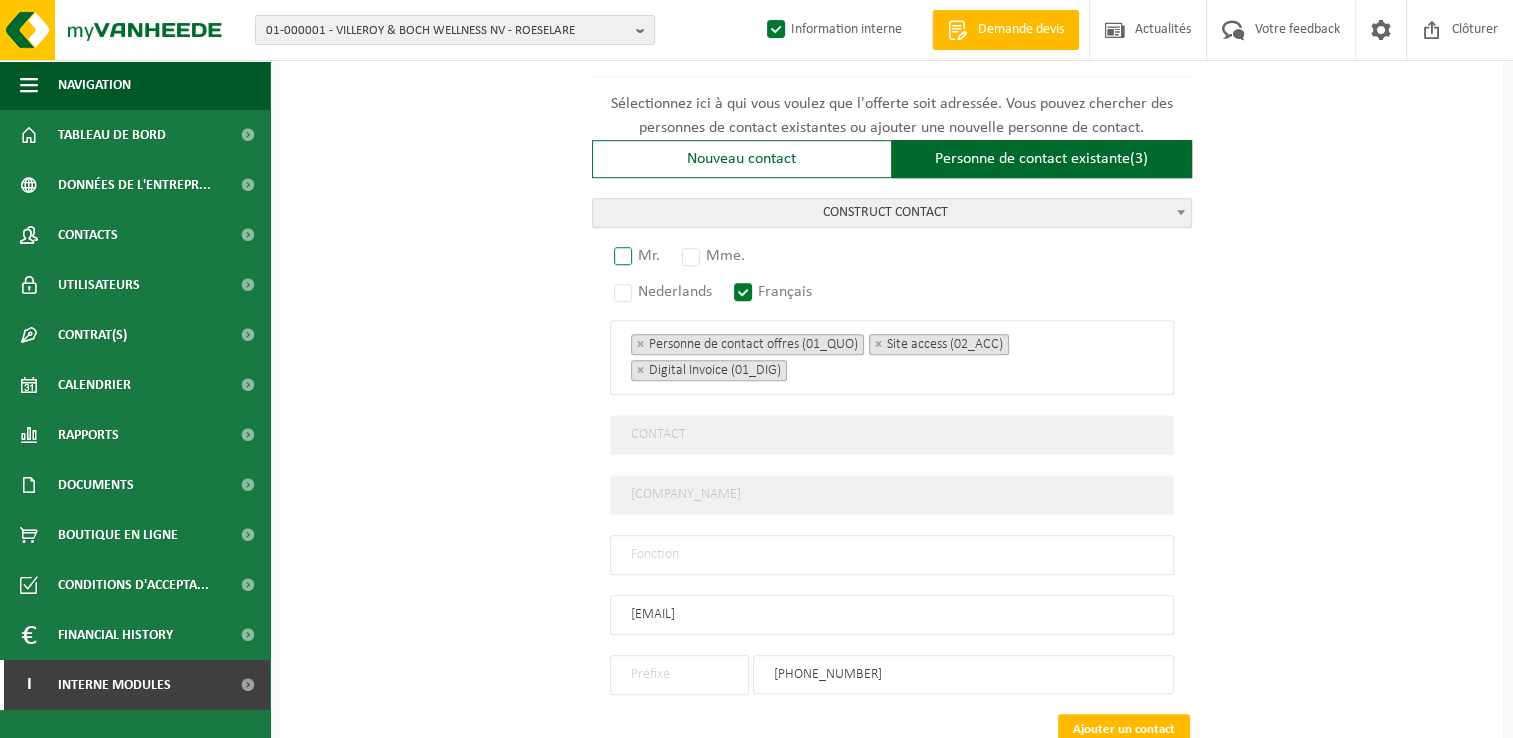 type on "TMA CONSTRUCT - HOUTAIN-LE-VAL" 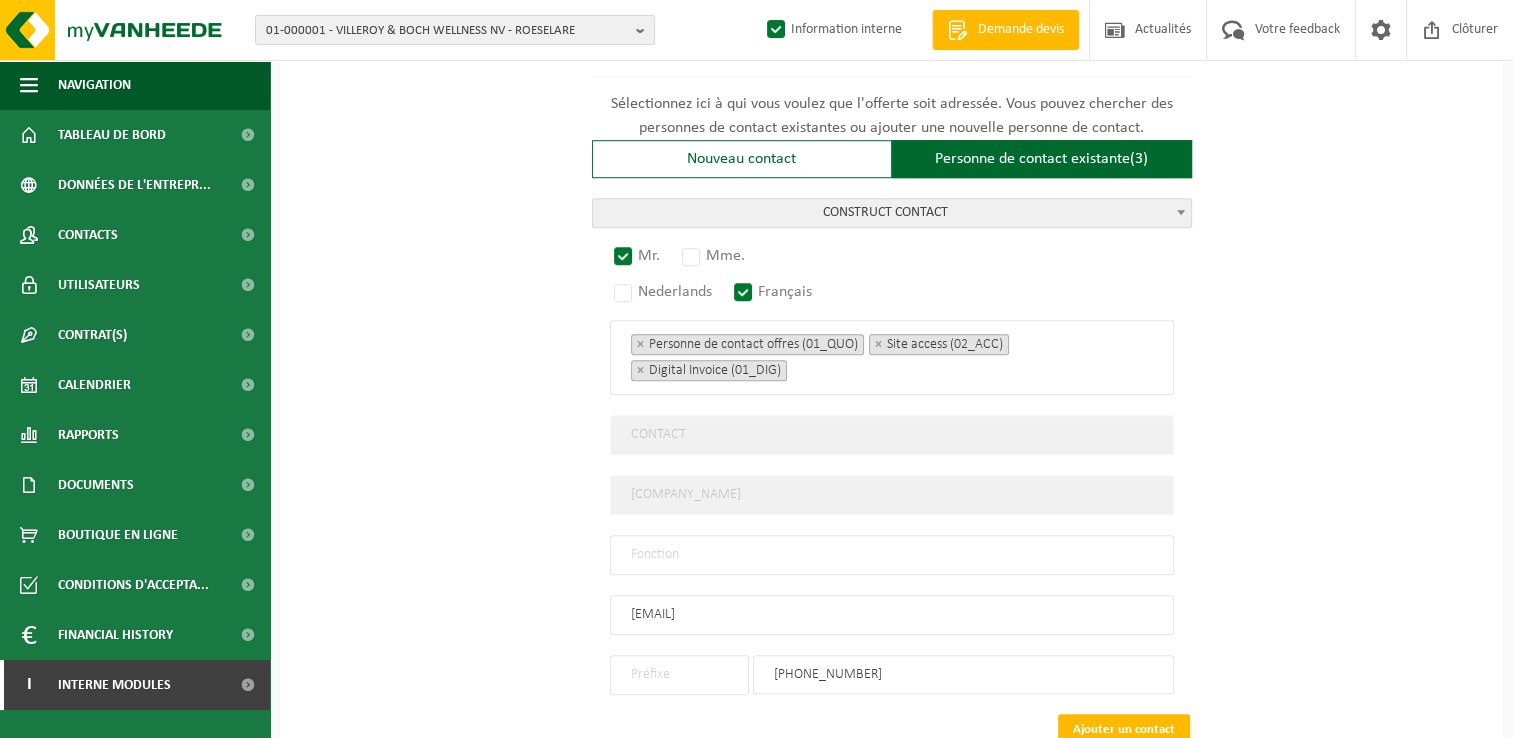 scroll, scrollTop: 1497, scrollLeft: 0, axis: vertical 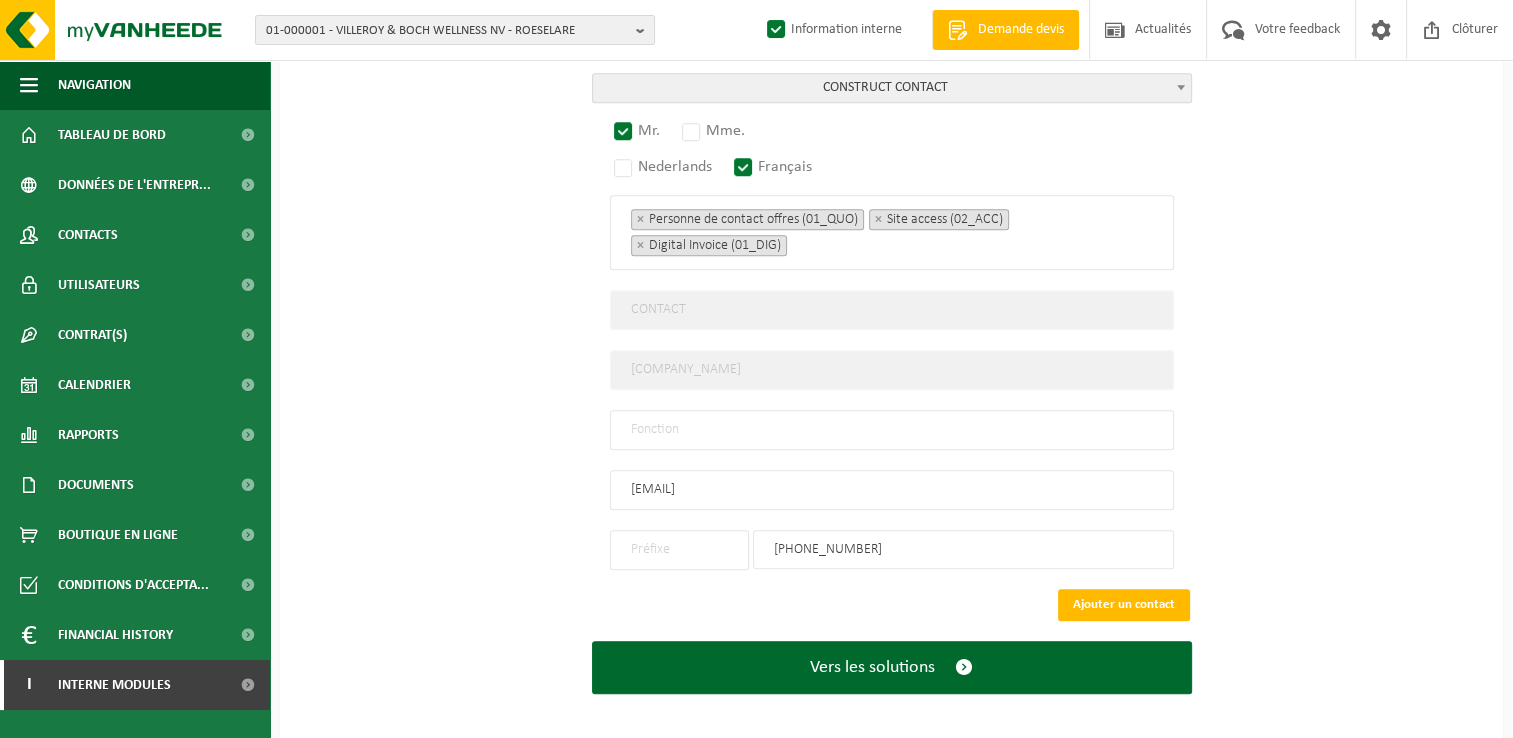 click at bounding box center (892, 430) 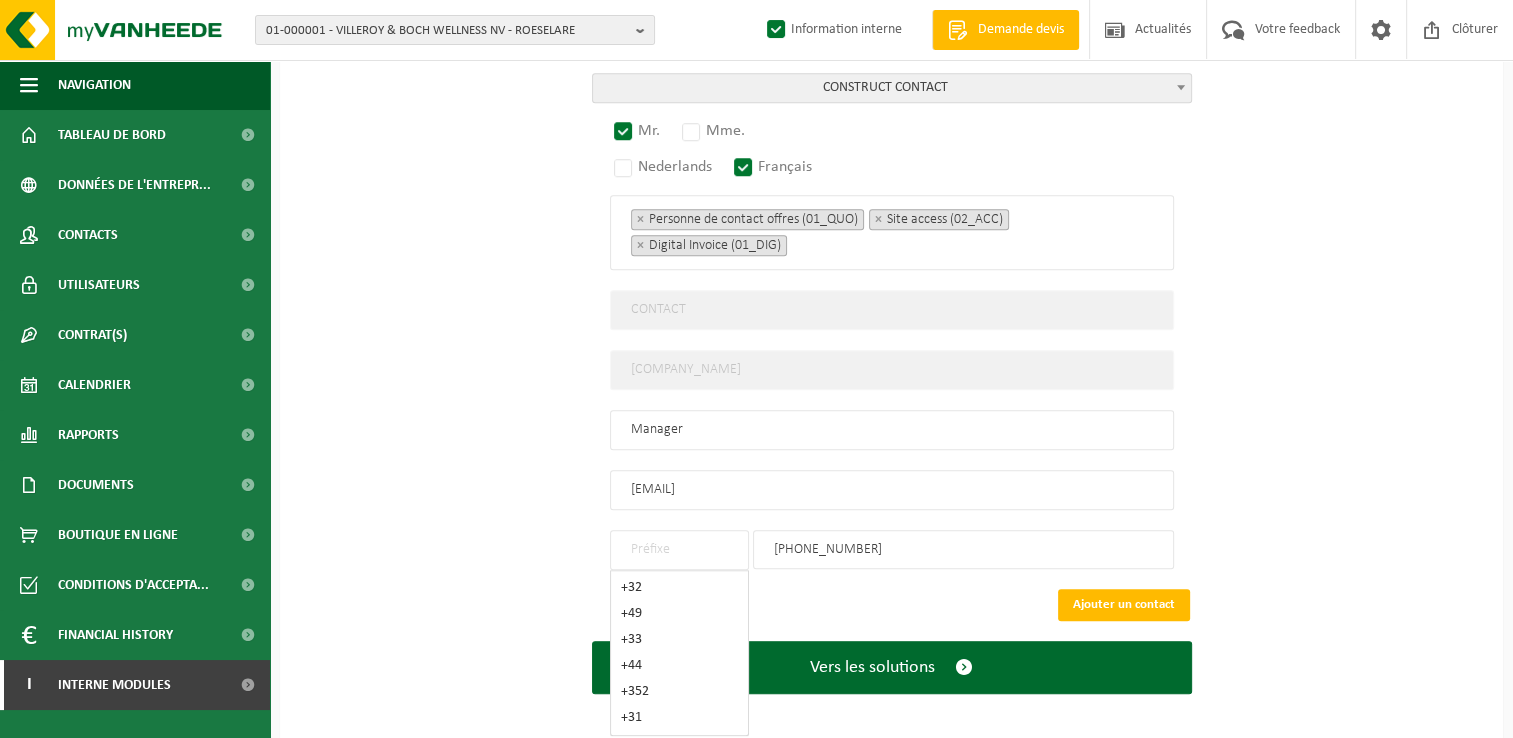 click at bounding box center (679, 550) 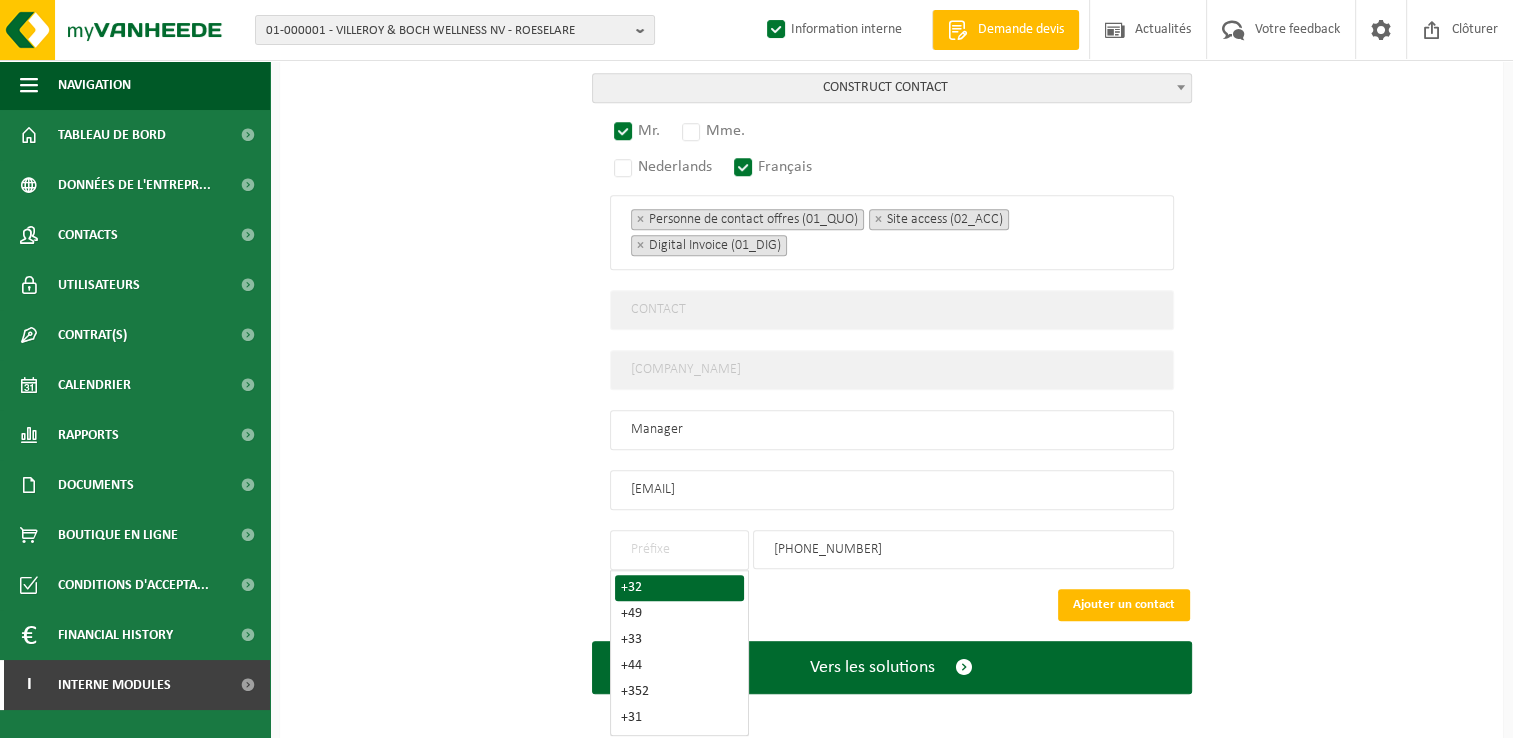 click on "+32" at bounding box center (679, 588) 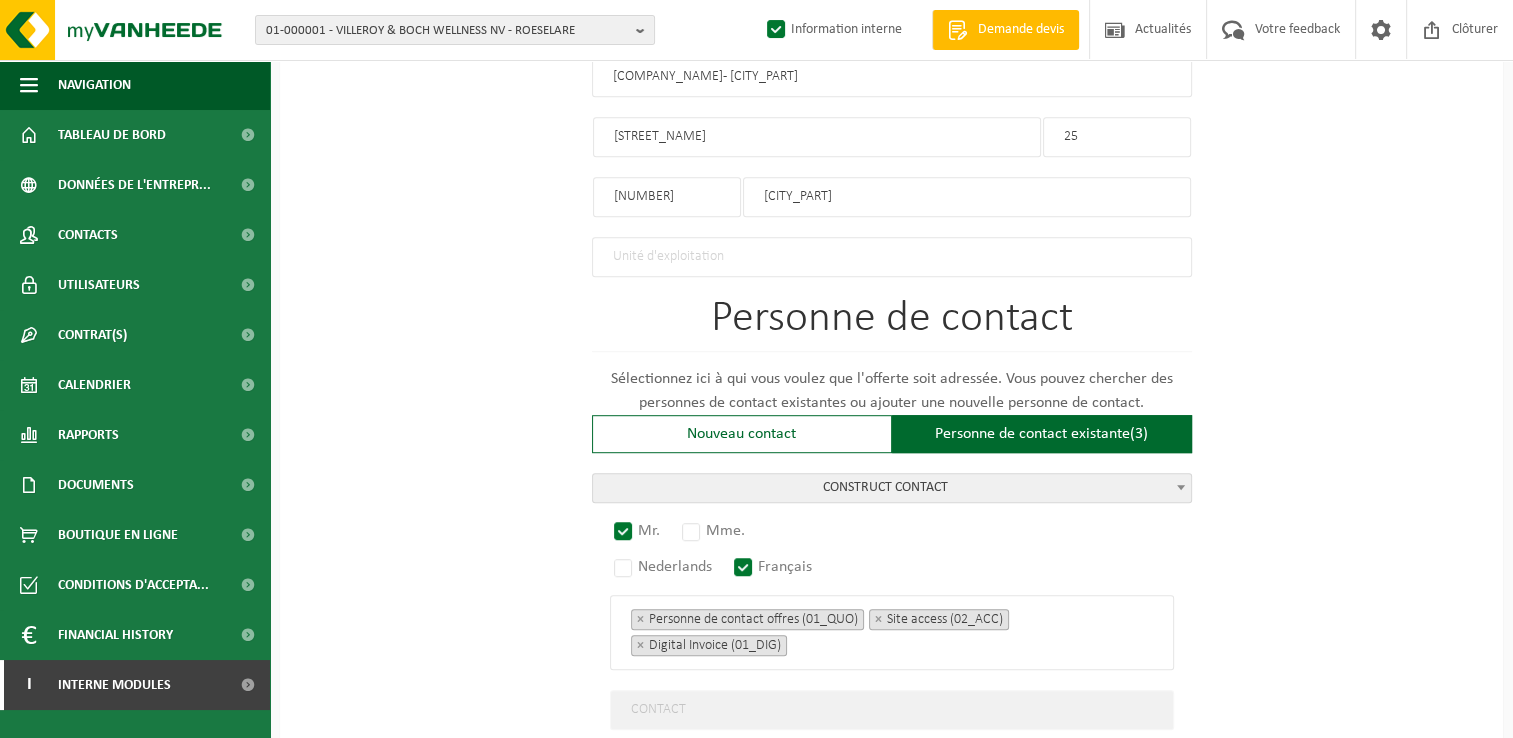 scroll, scrollTop: 1497, scrollLeft: 0, axis: vertical 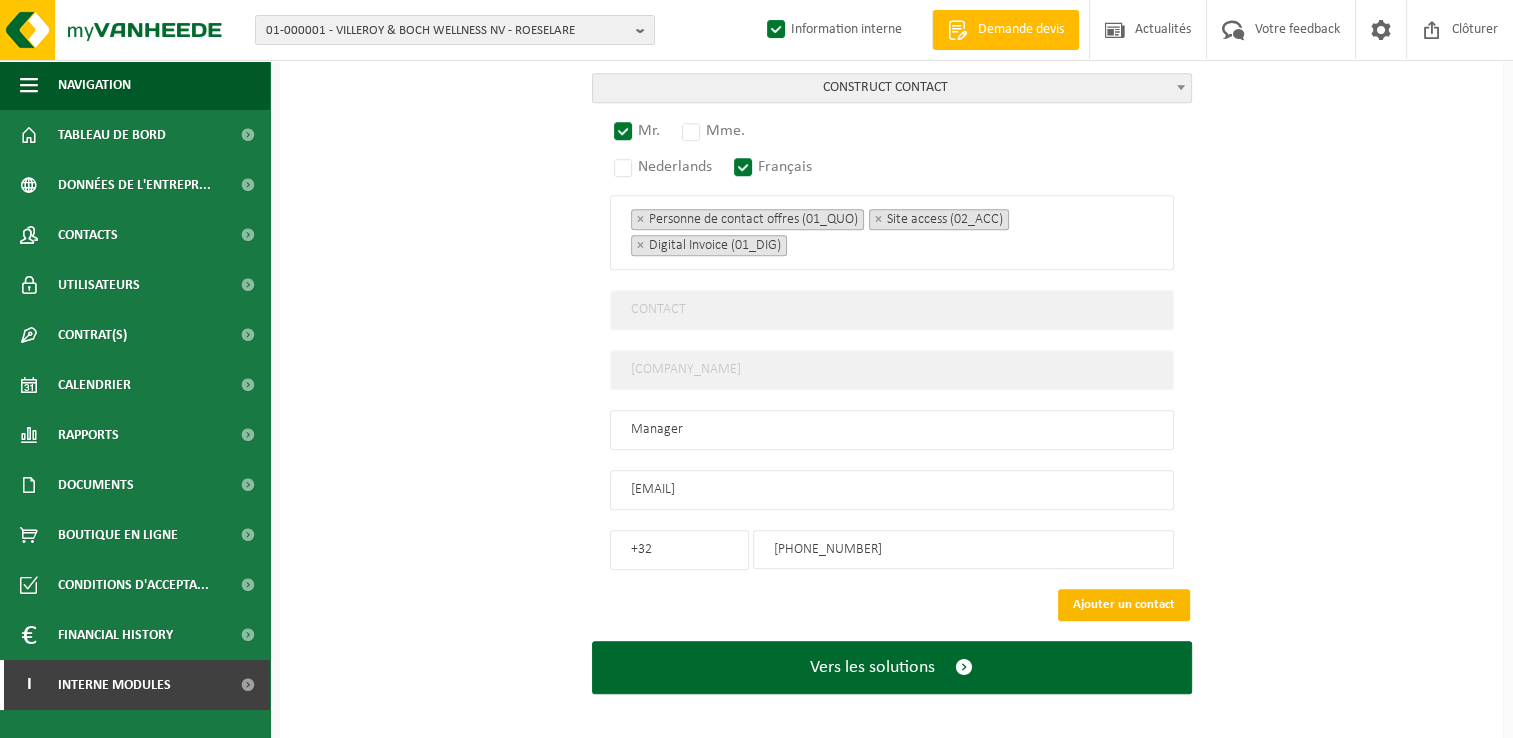 click on "Ajouter un contact" at bounding box center (1124, 605) 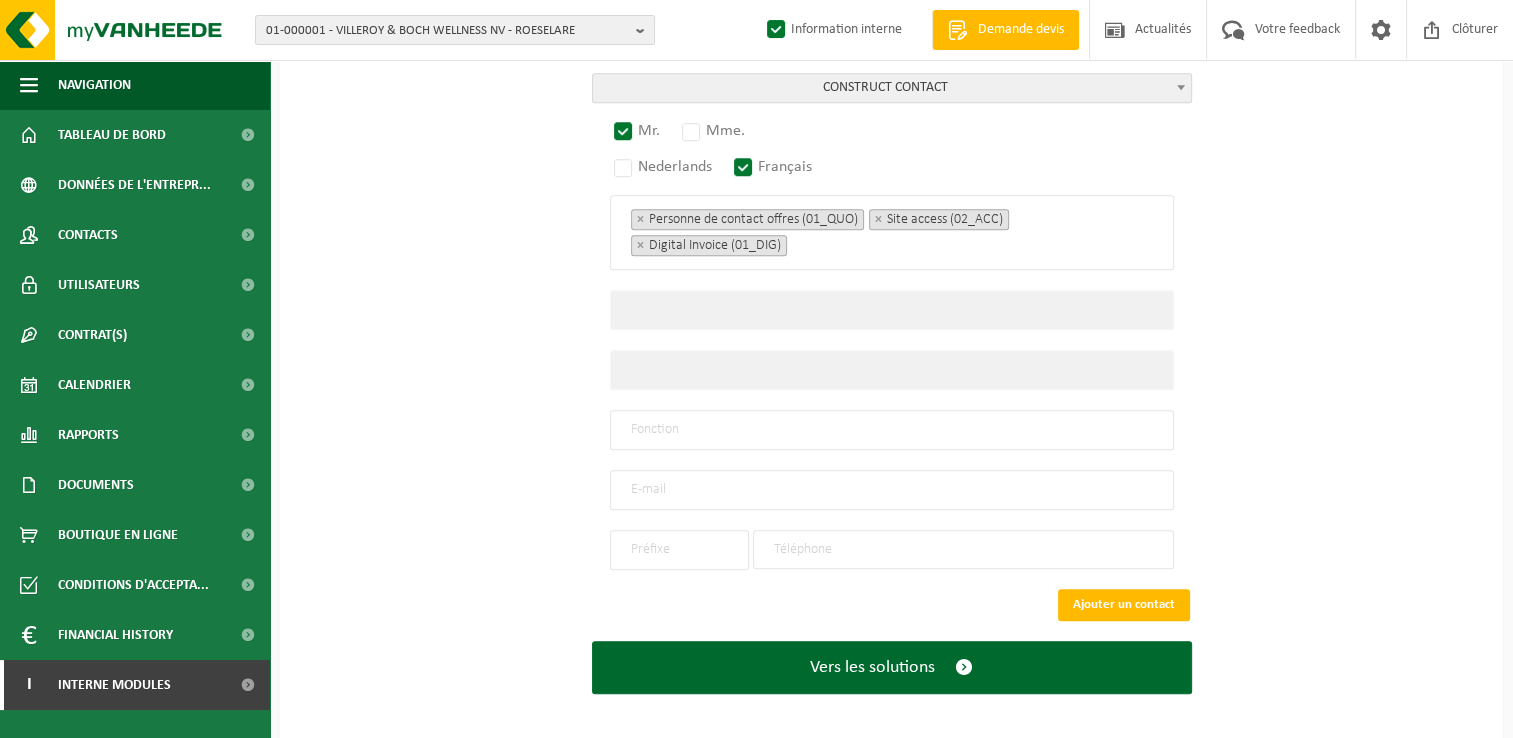 scroll, scrollTop: 1128, scrollLeft: 0, axis: vertical 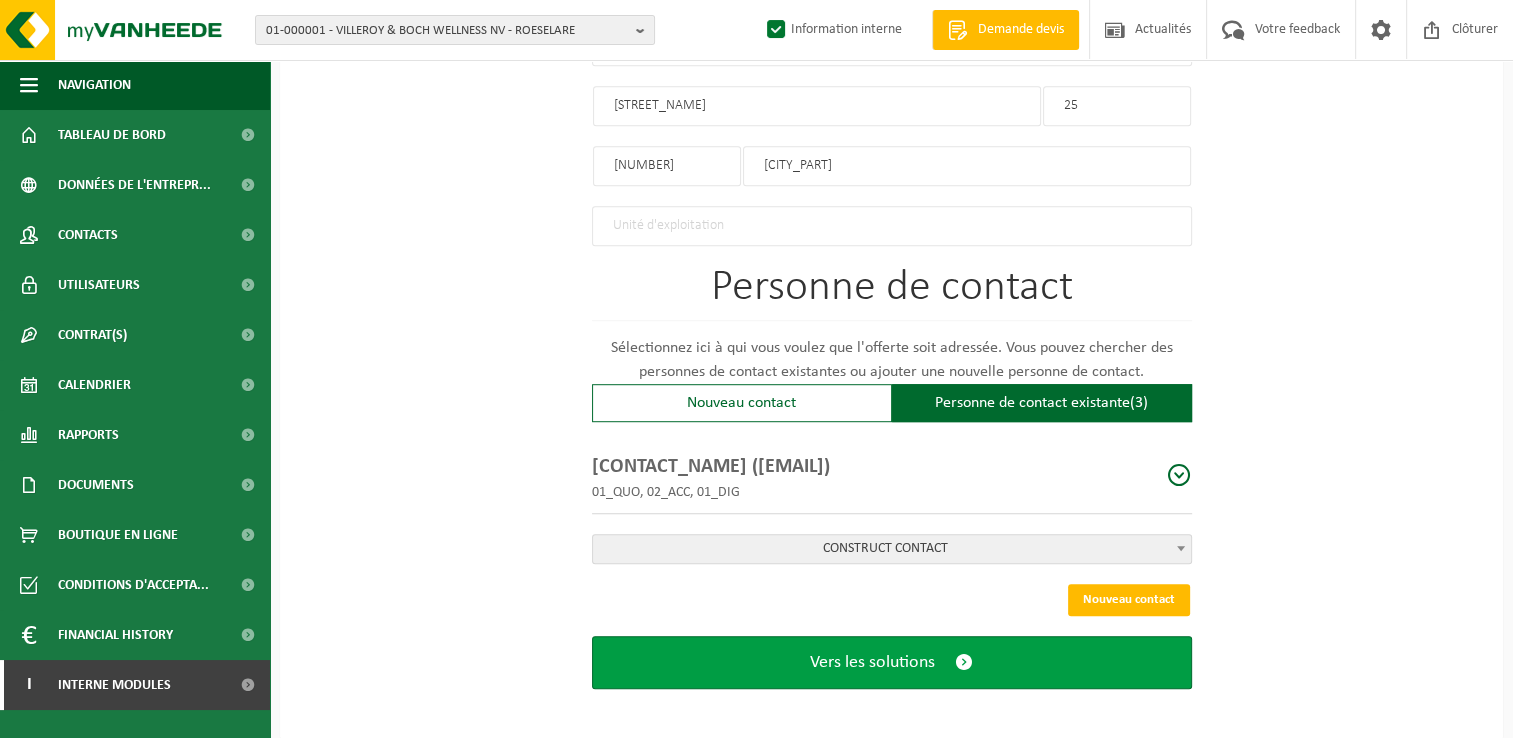 click on "Vers les solutions" at bounding box center [892, 662] 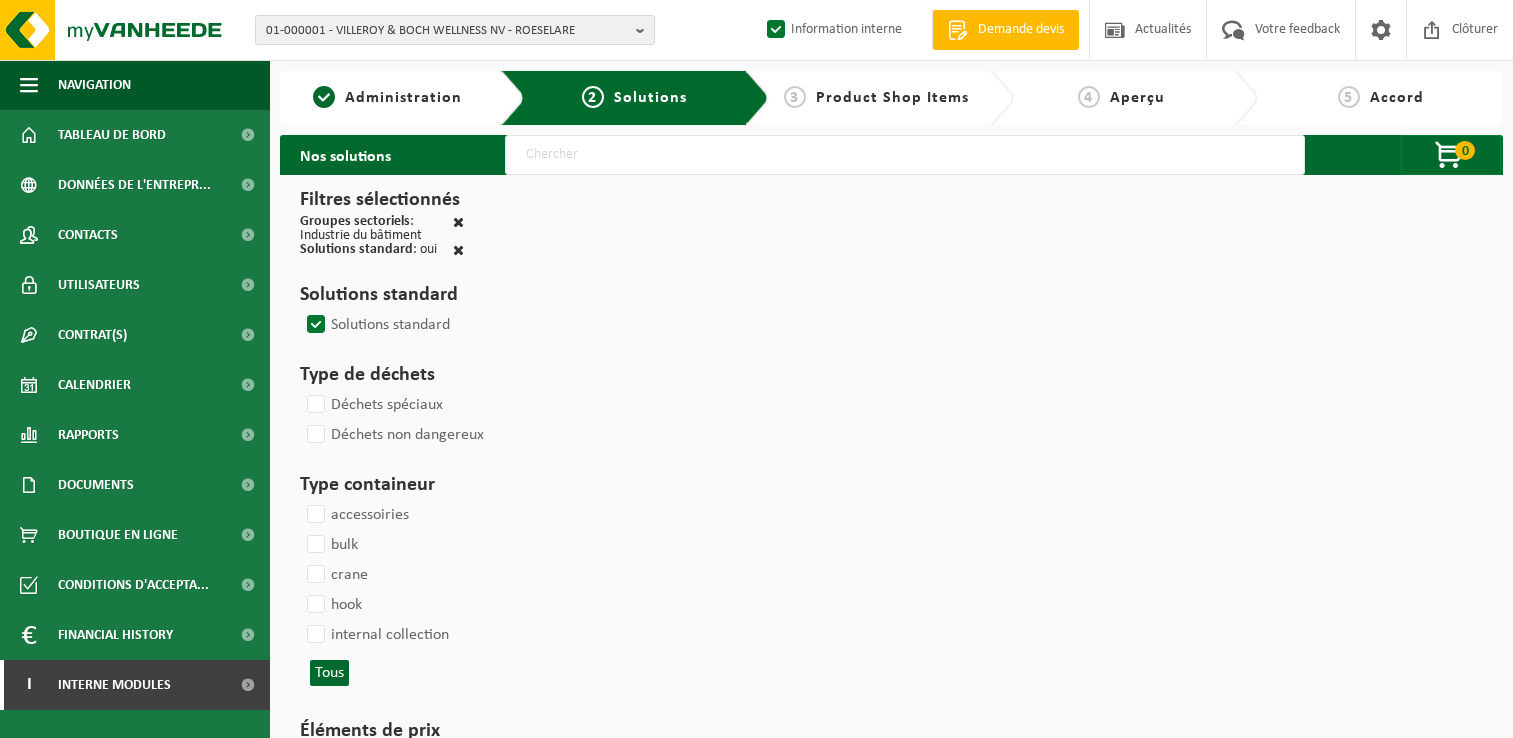 scroll, scrollTop: 0, scrollLeft: 0, axis: both 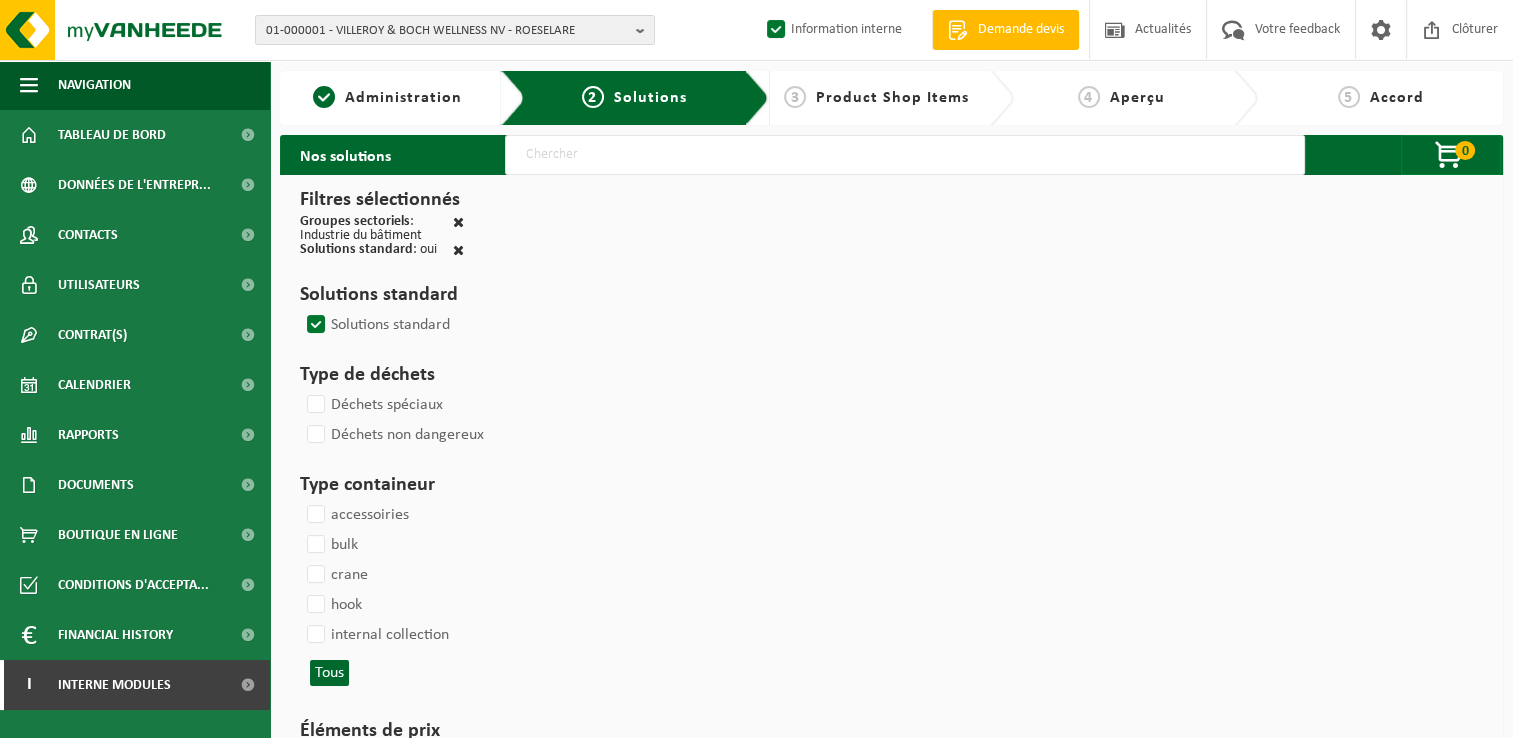 click at bounding box center (905, 155) 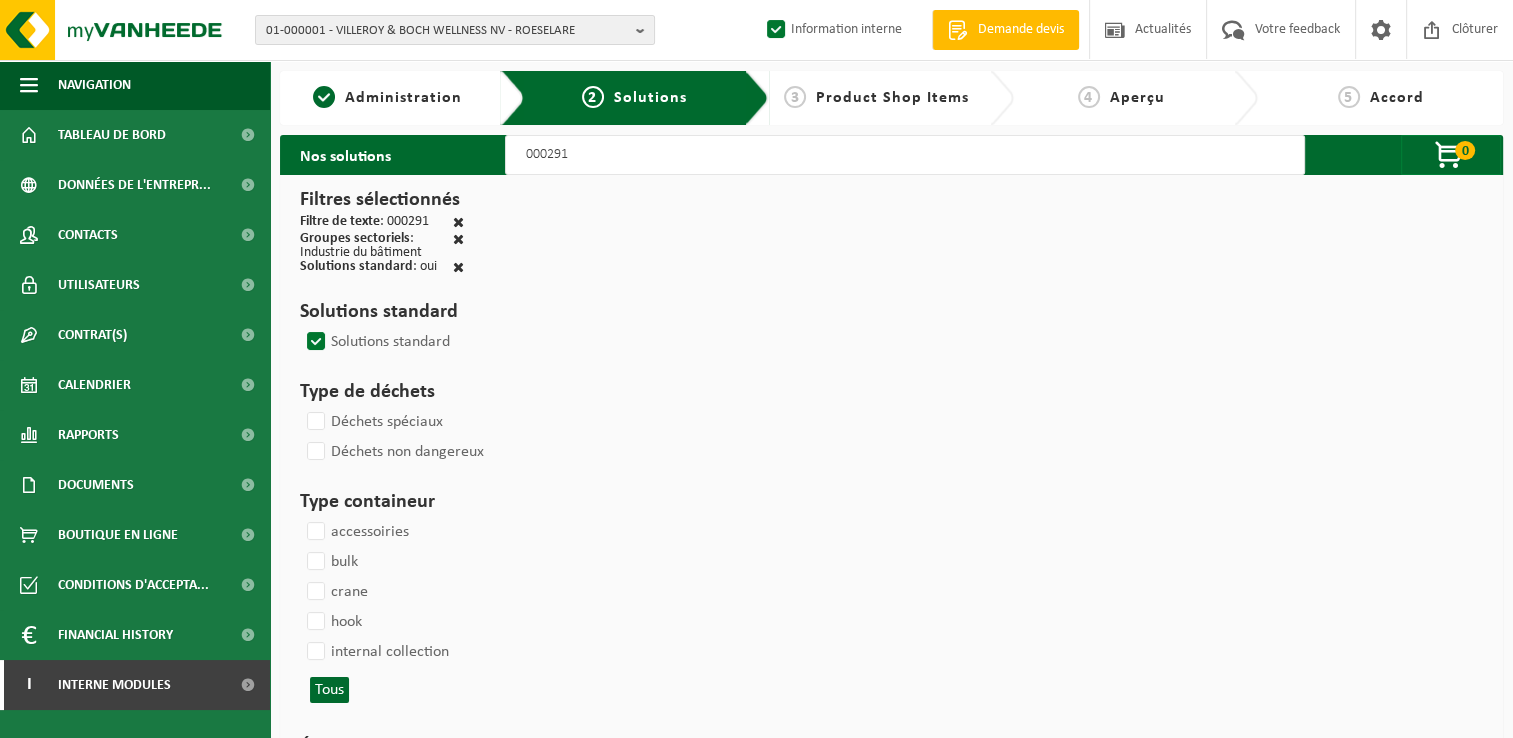 select 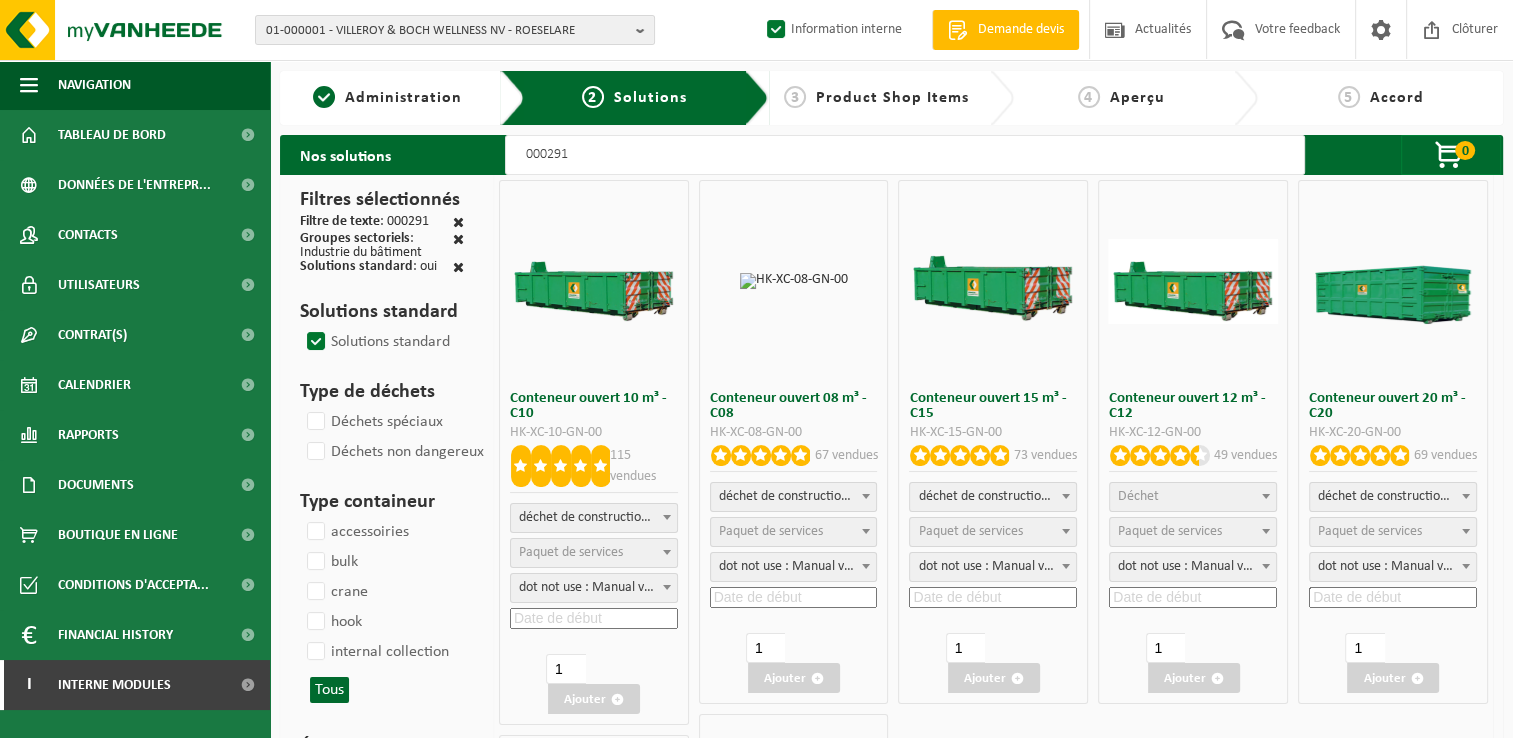 select 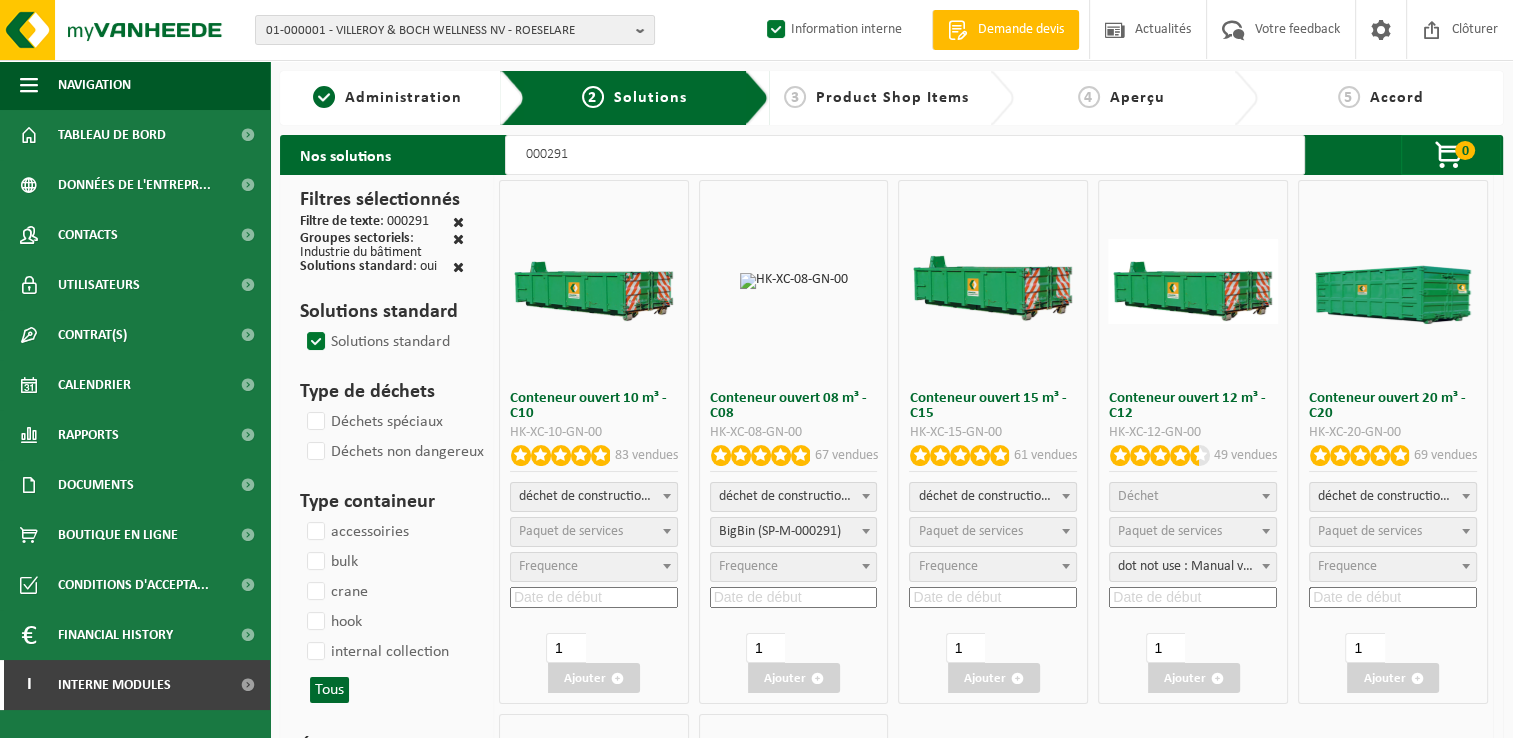 select 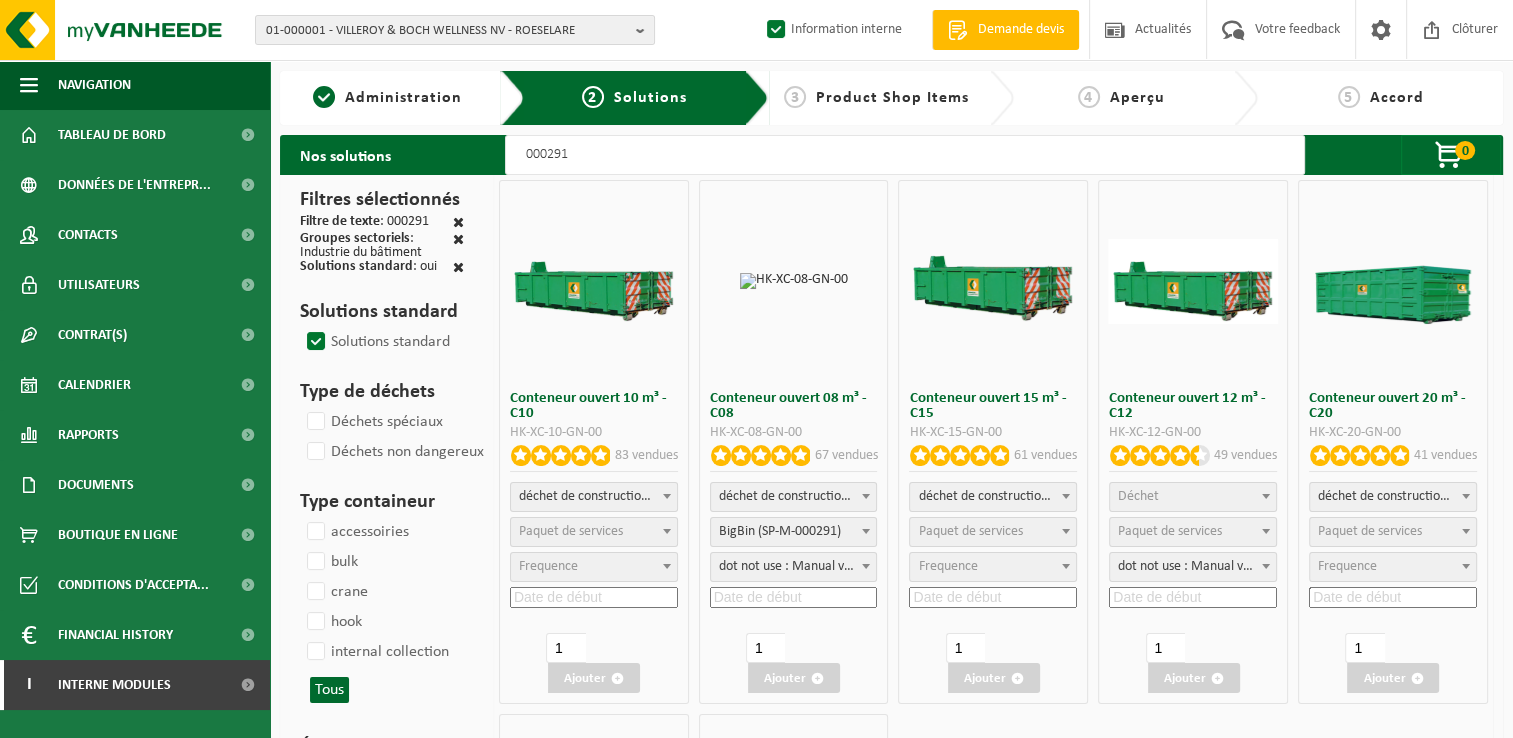 select on "25" 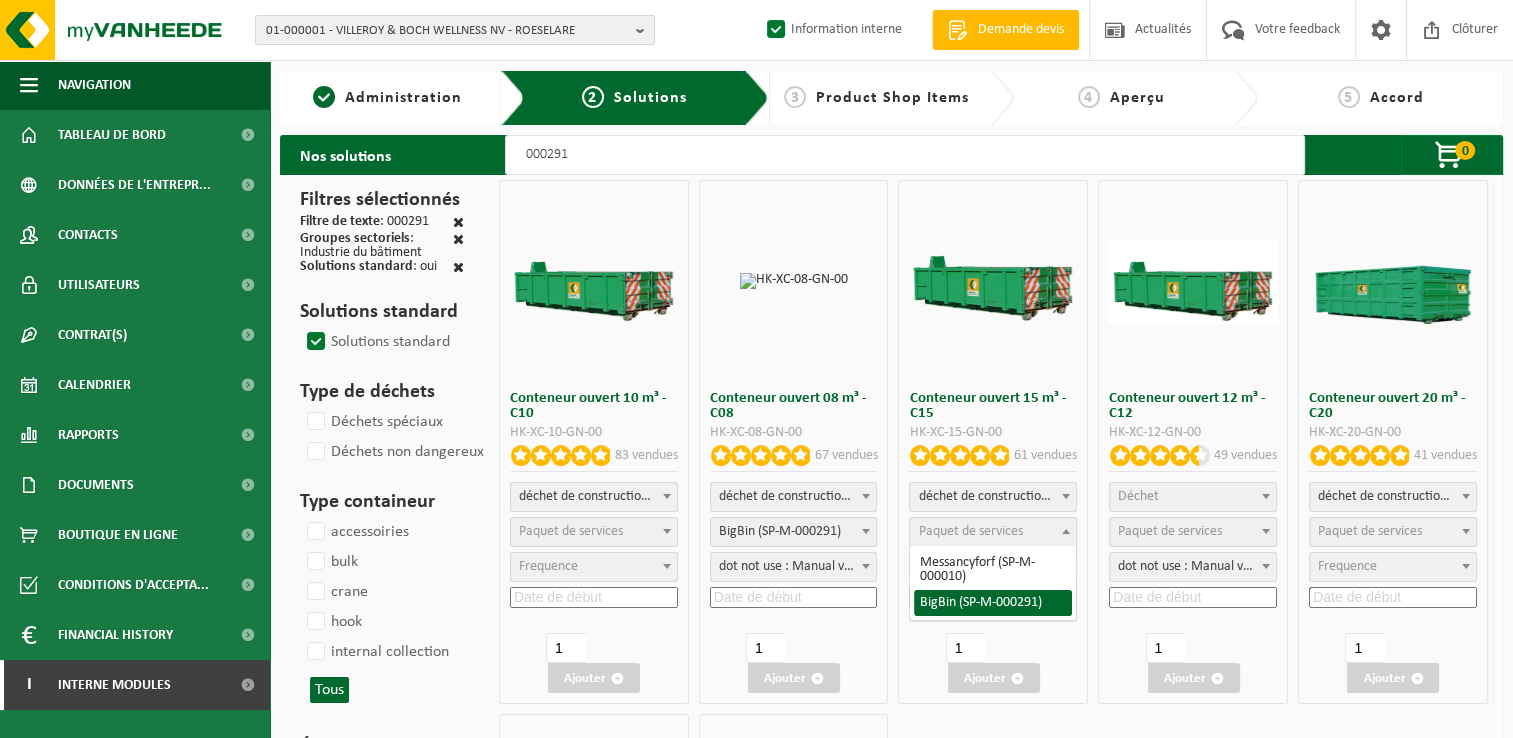 select on "197" 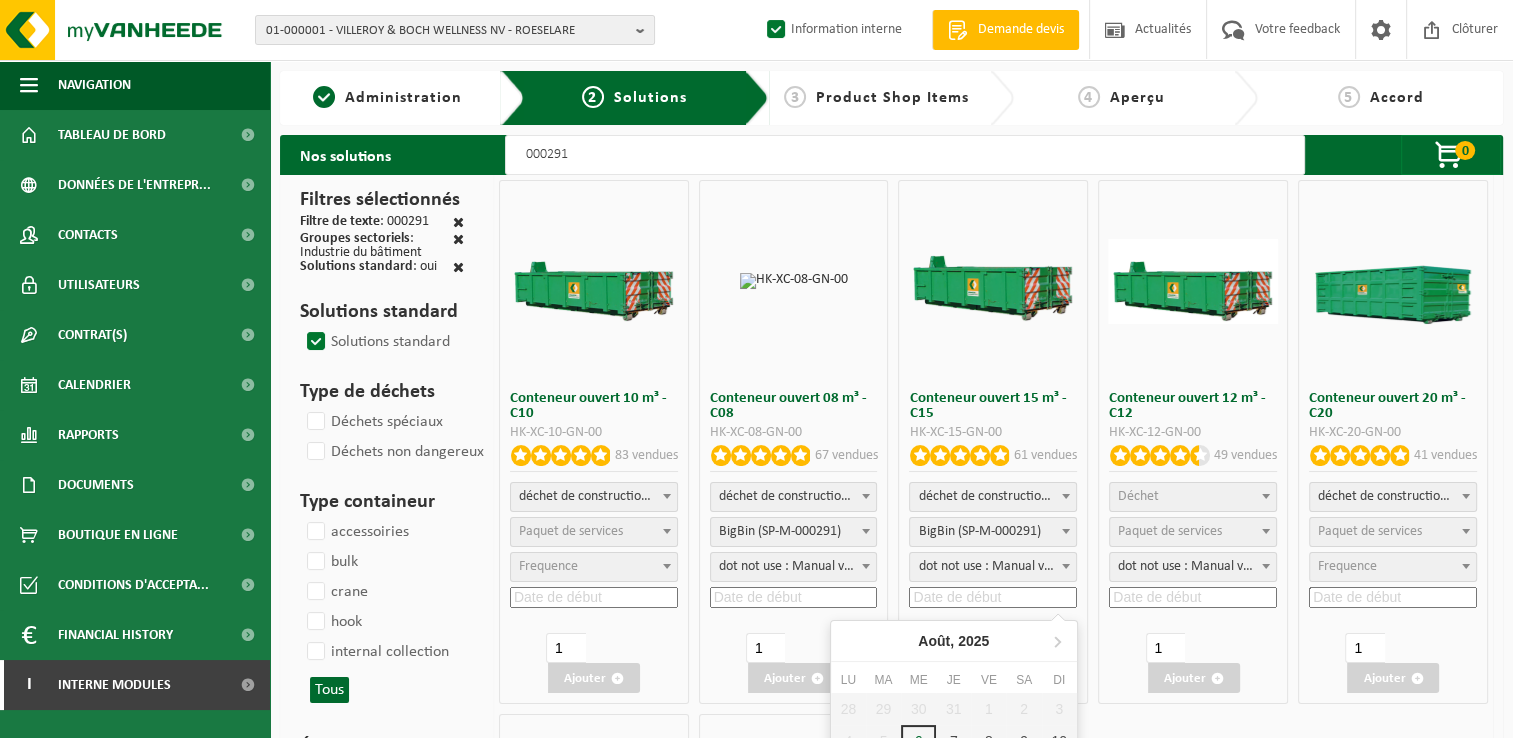 click at bounding box center (993, 597) 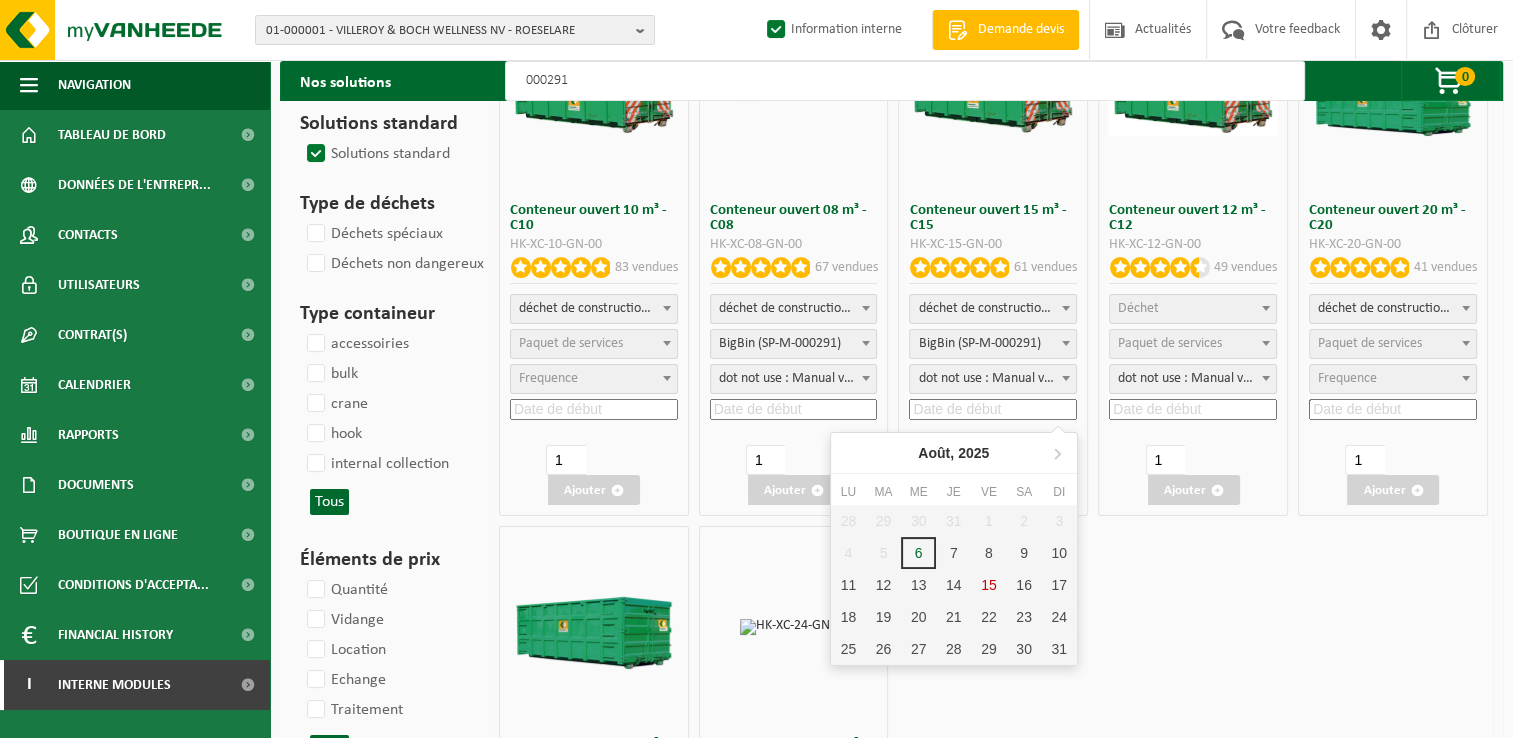 scroll, scrollTop: 200, scrollLeft: 0, axis: vertical 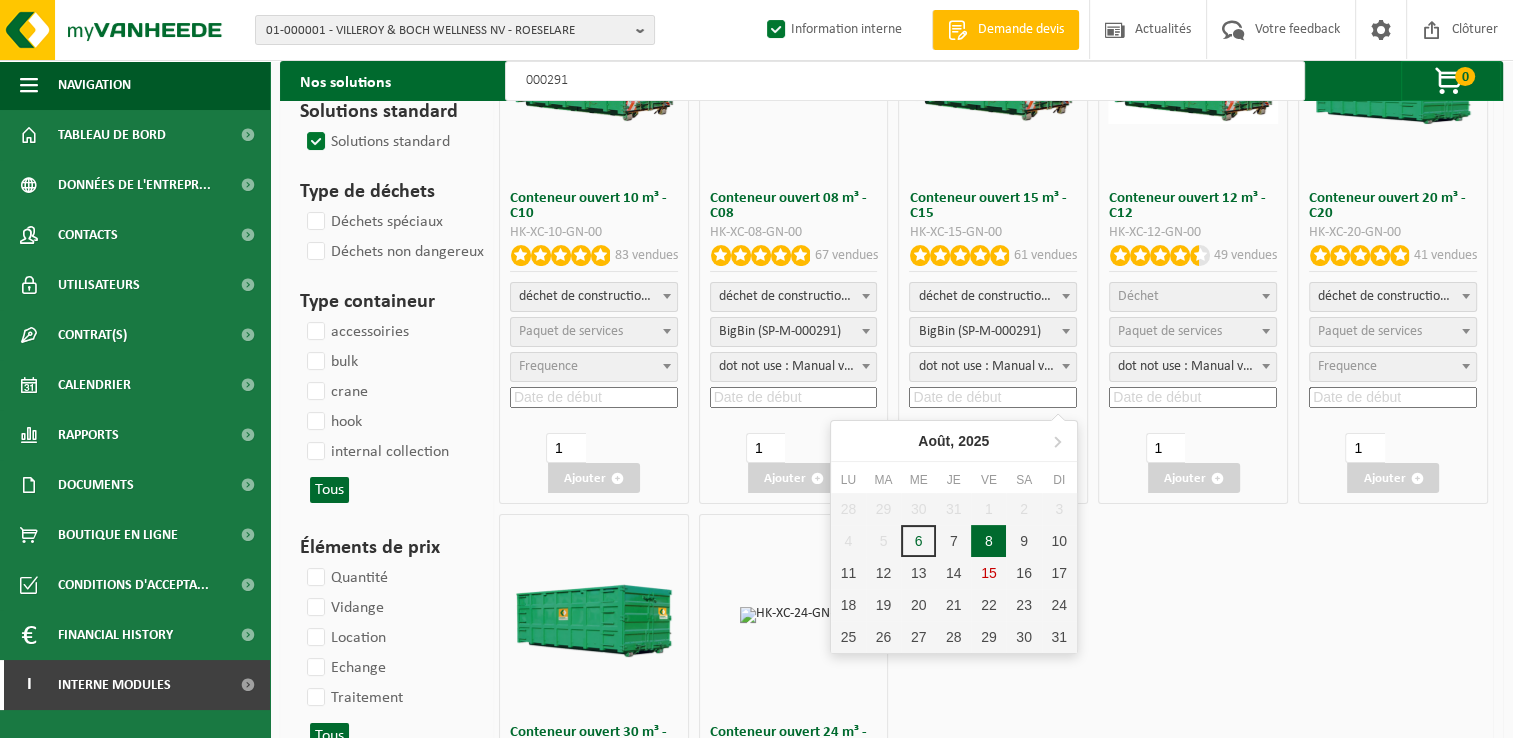 click on "8" at bounding box center (988, 541) 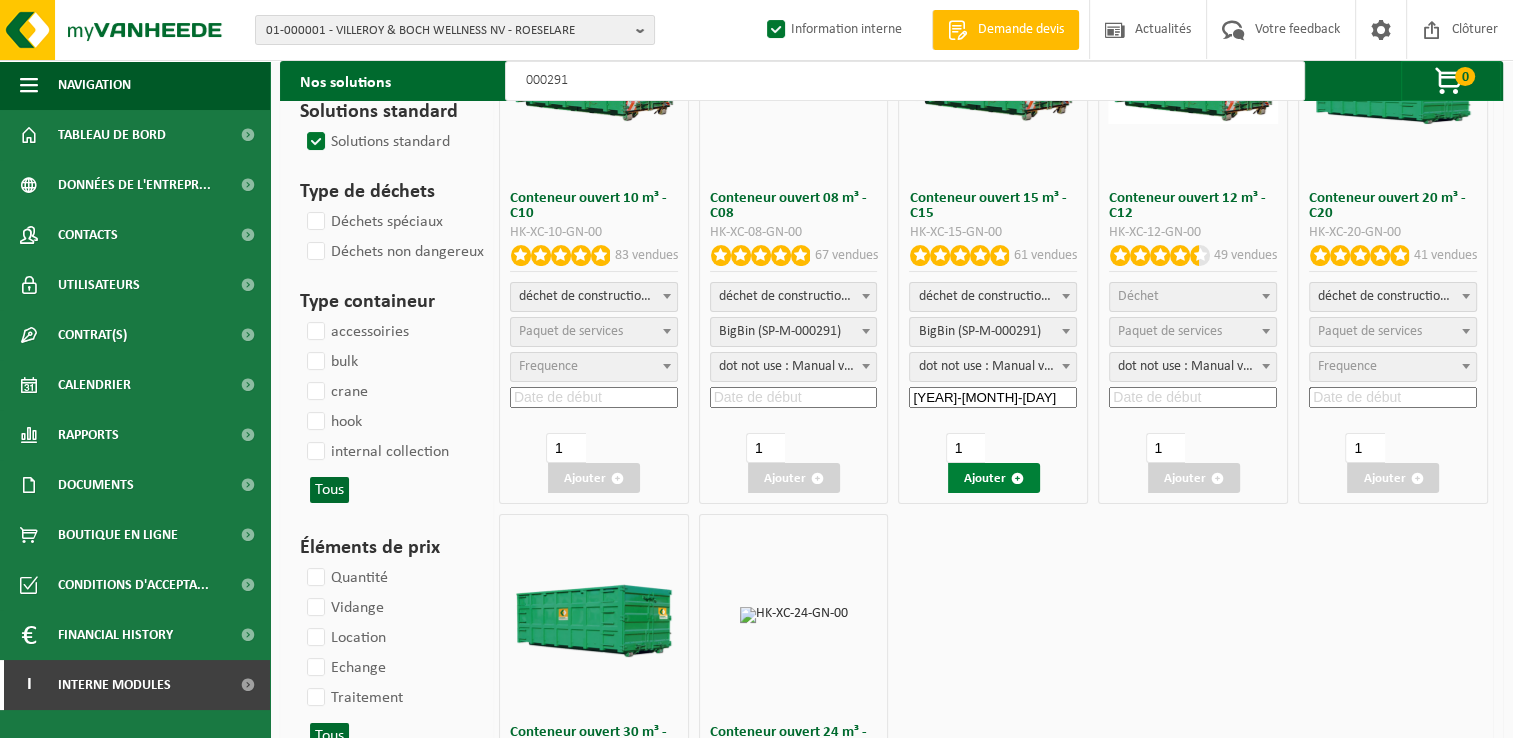 click on "Ajouter" at bounding box center (994, 478) 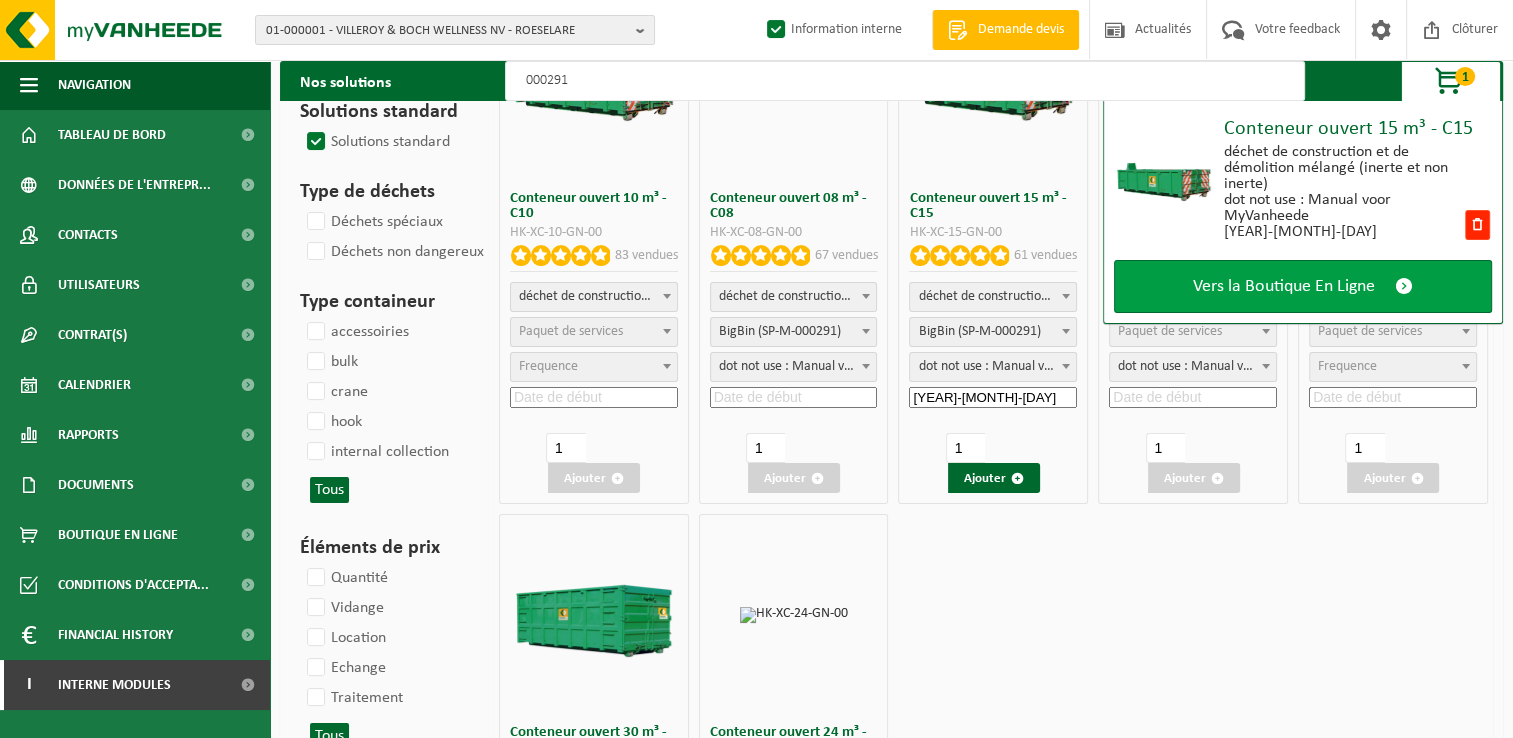 click on "Vers la Boutique En Ligne" at bounding box center [1284, 286] 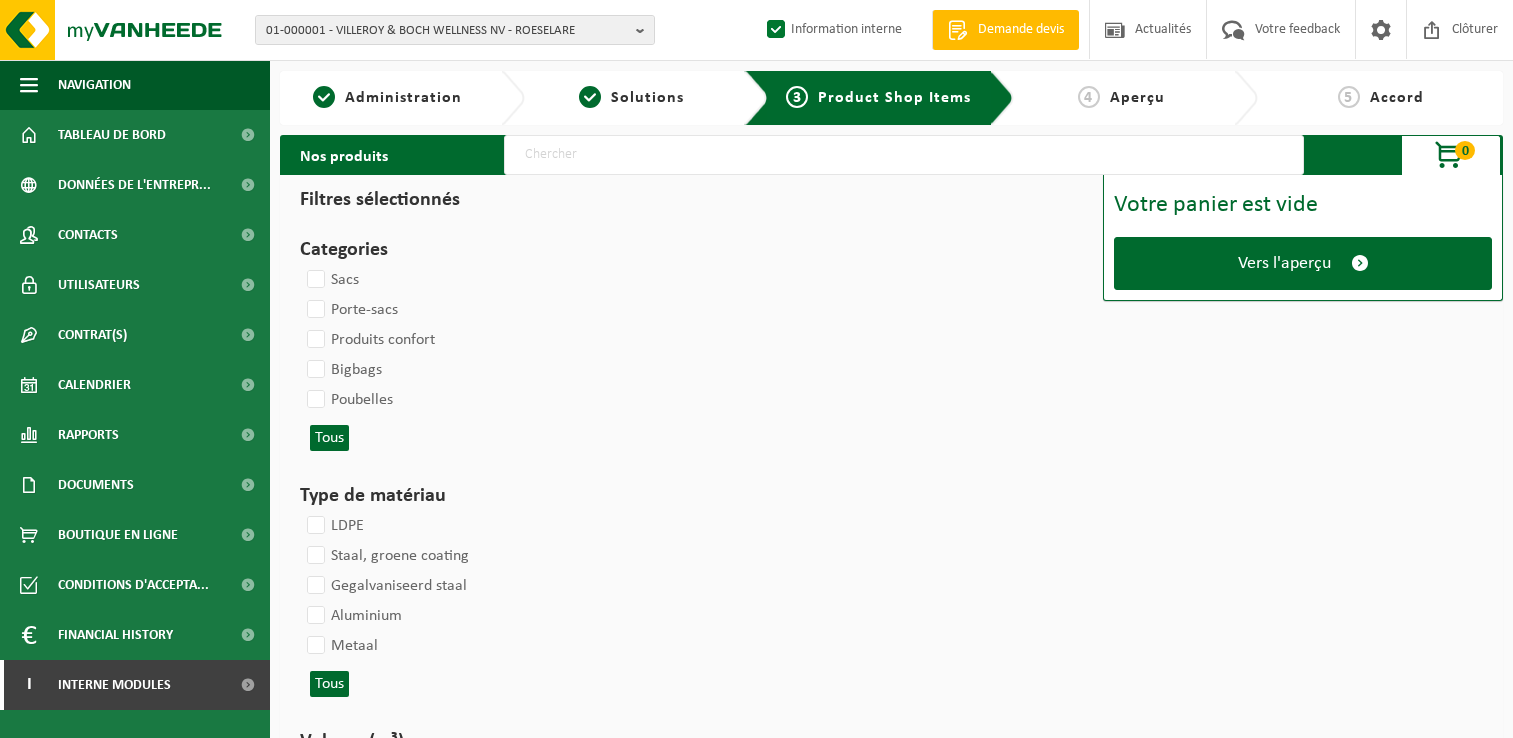 scroll, scrollTop: 0, scrollLeft: 0, axis: both 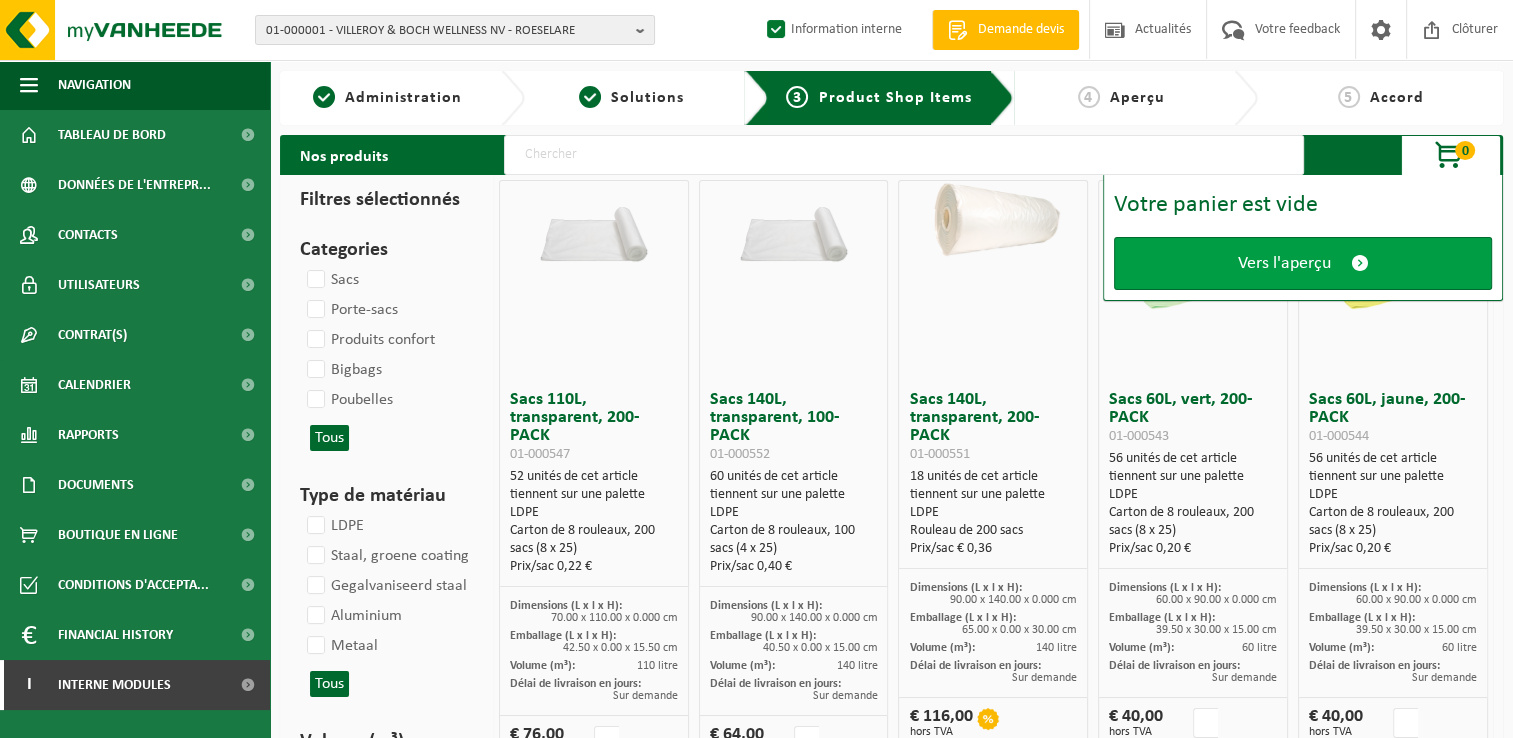 click on "Vers l'aperçu" at bounding box center [1284, 263] 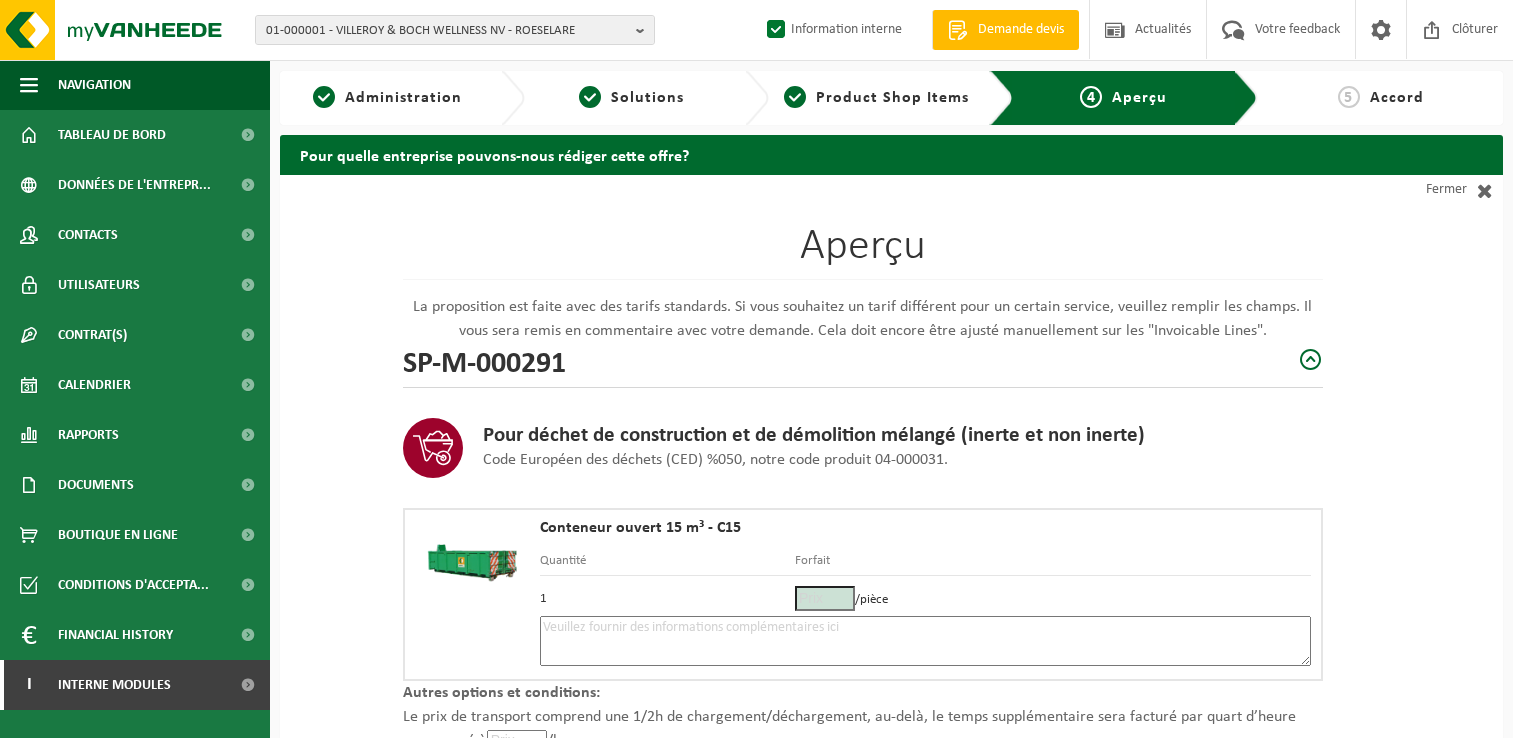 scroll, scrollTop: 0, scrollLeft: 0, axis: both 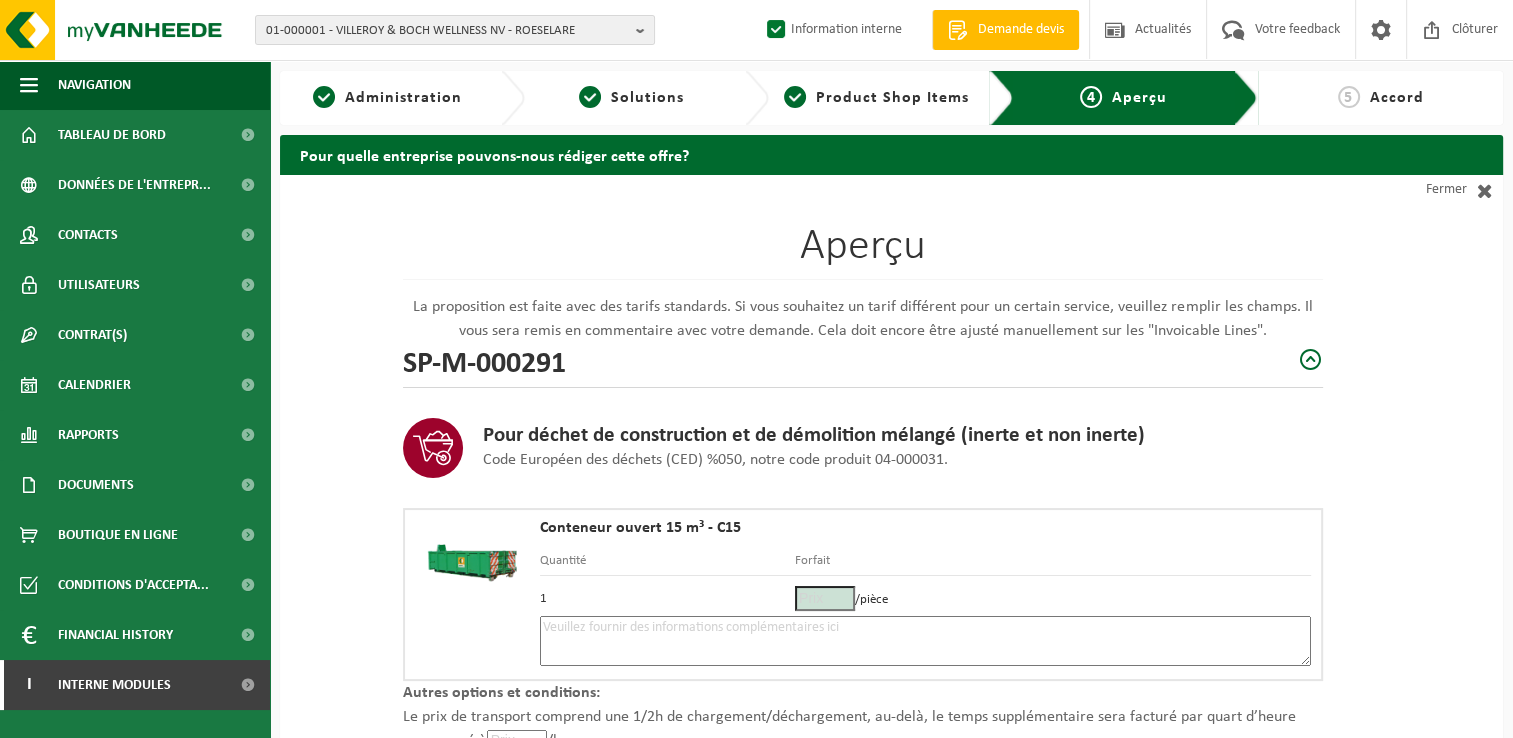 click at bounding box center [925, 641] 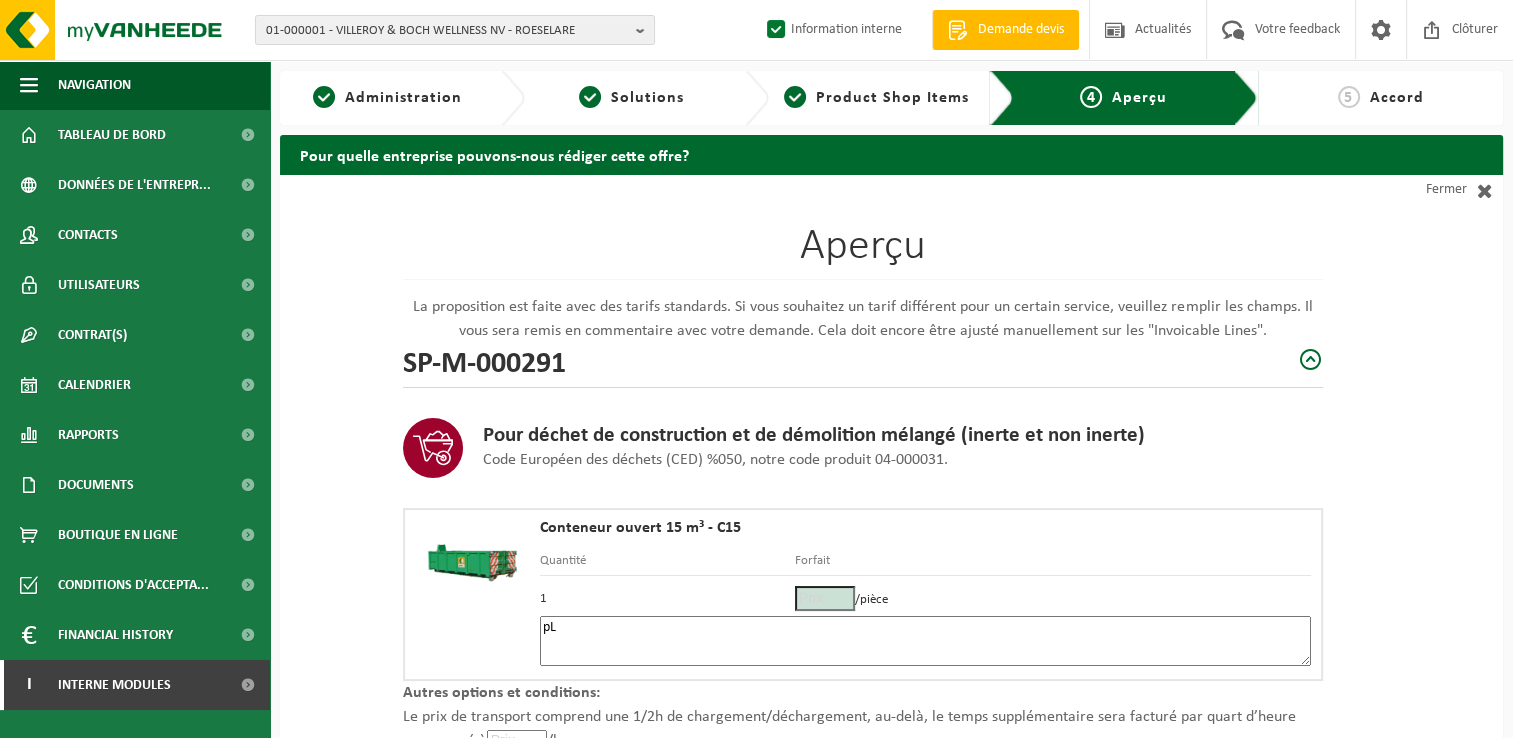 type on "p" 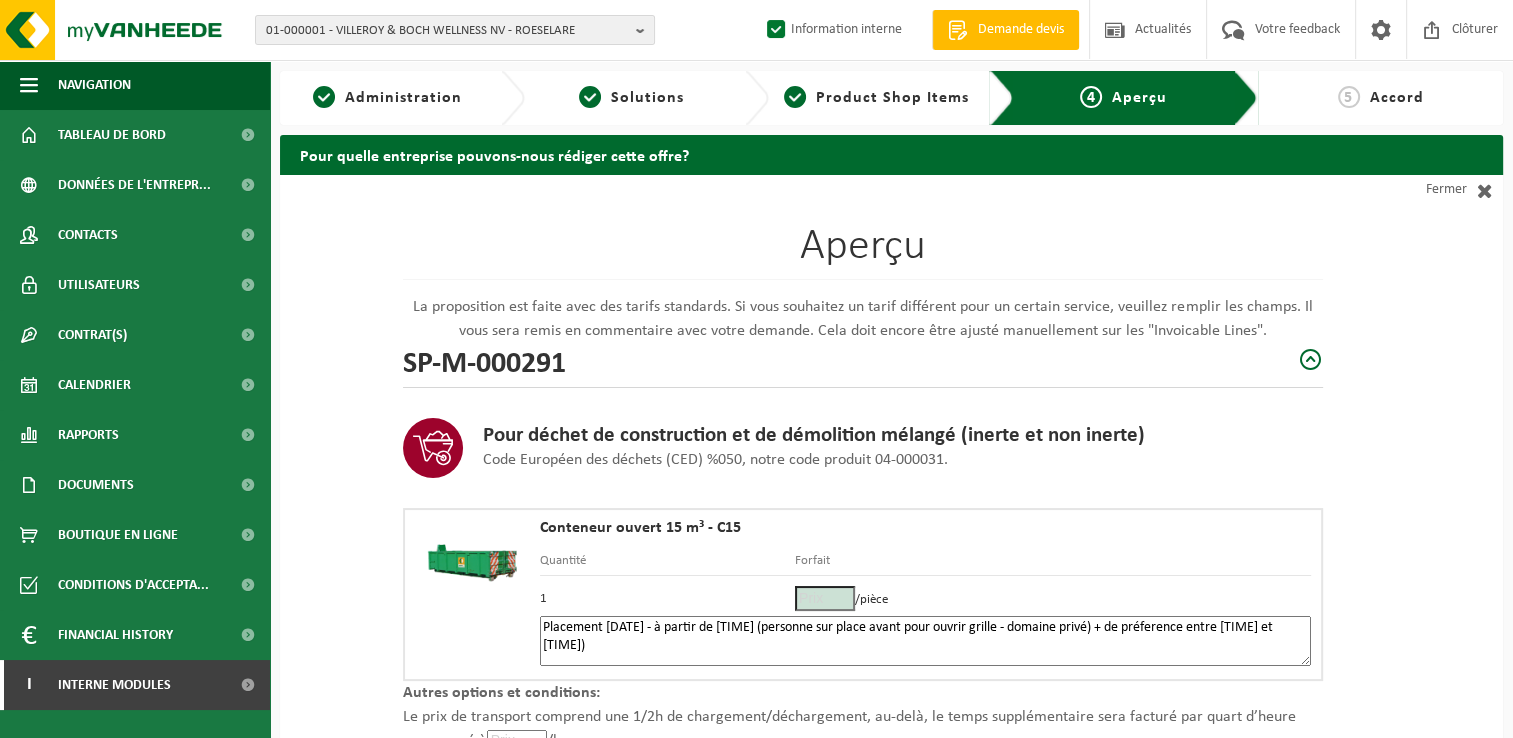 click on "Placement 8/08 - à partir de 10h (personne sur place avant pour ouvrir grille - domaine privé) + de préference entre 10 et 11h)" at bounding box center [925, 641] 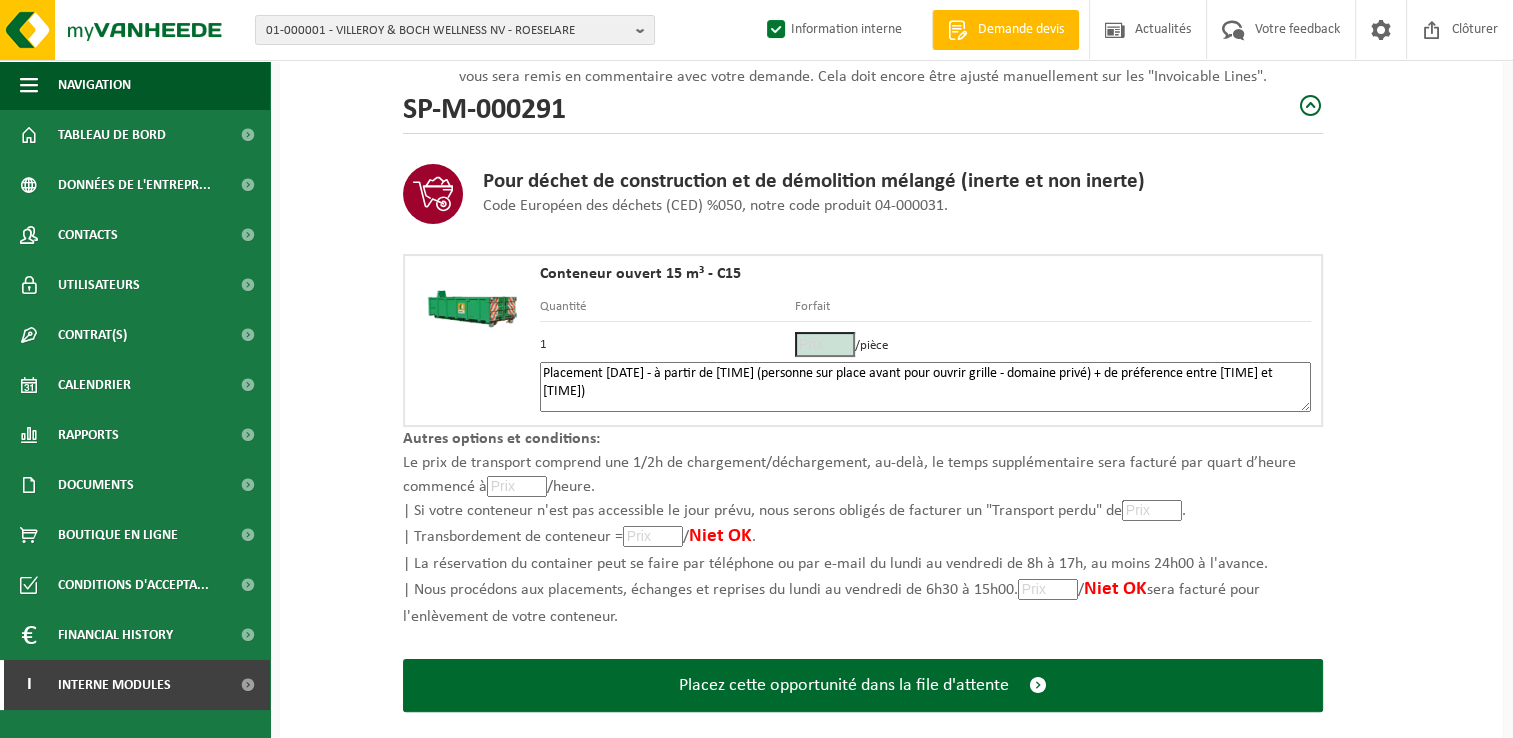 scroll, scrollTop: 284, scrollLeft: 0, axis: vertical 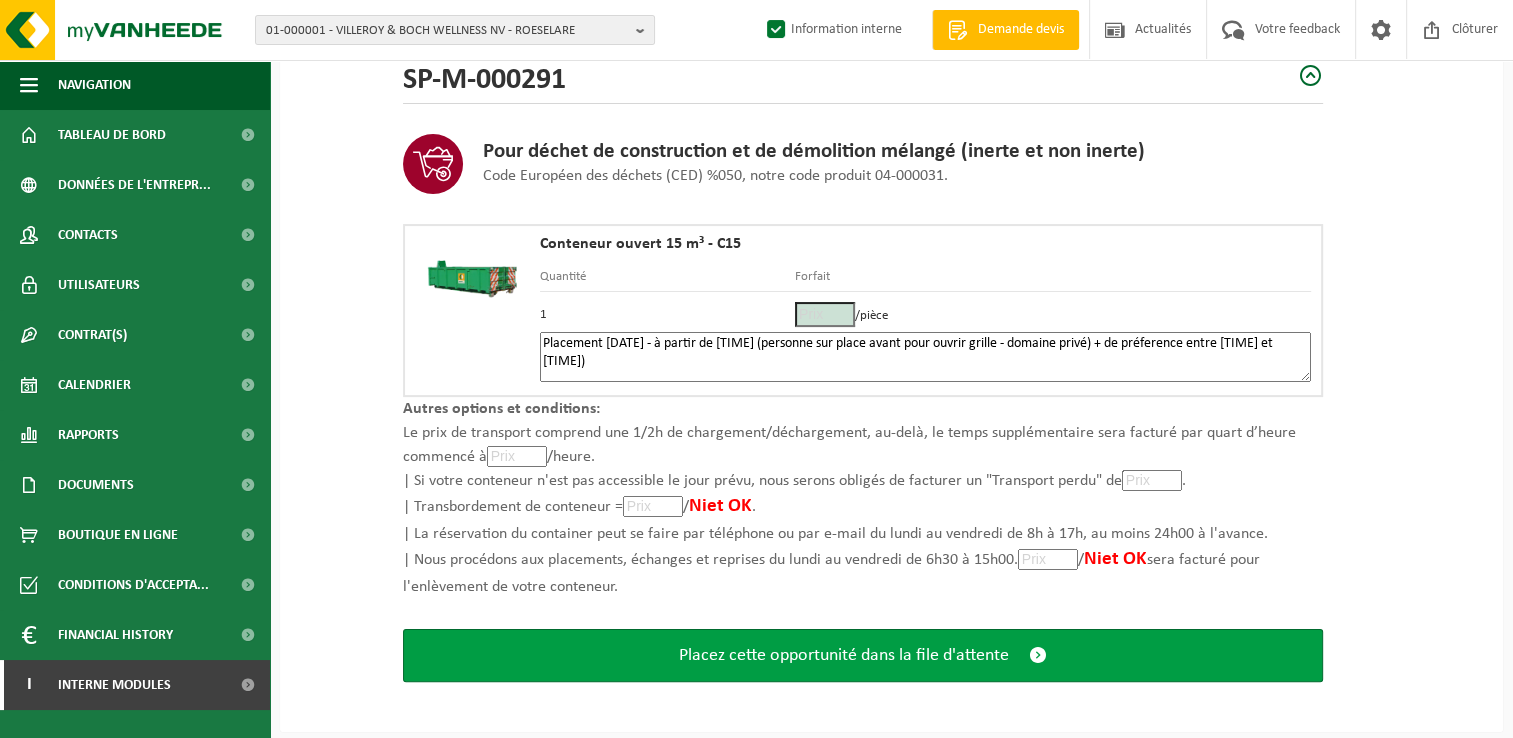 click on "Placez cette opportunité dans la file d'attente" at bounding box center [844, 655] 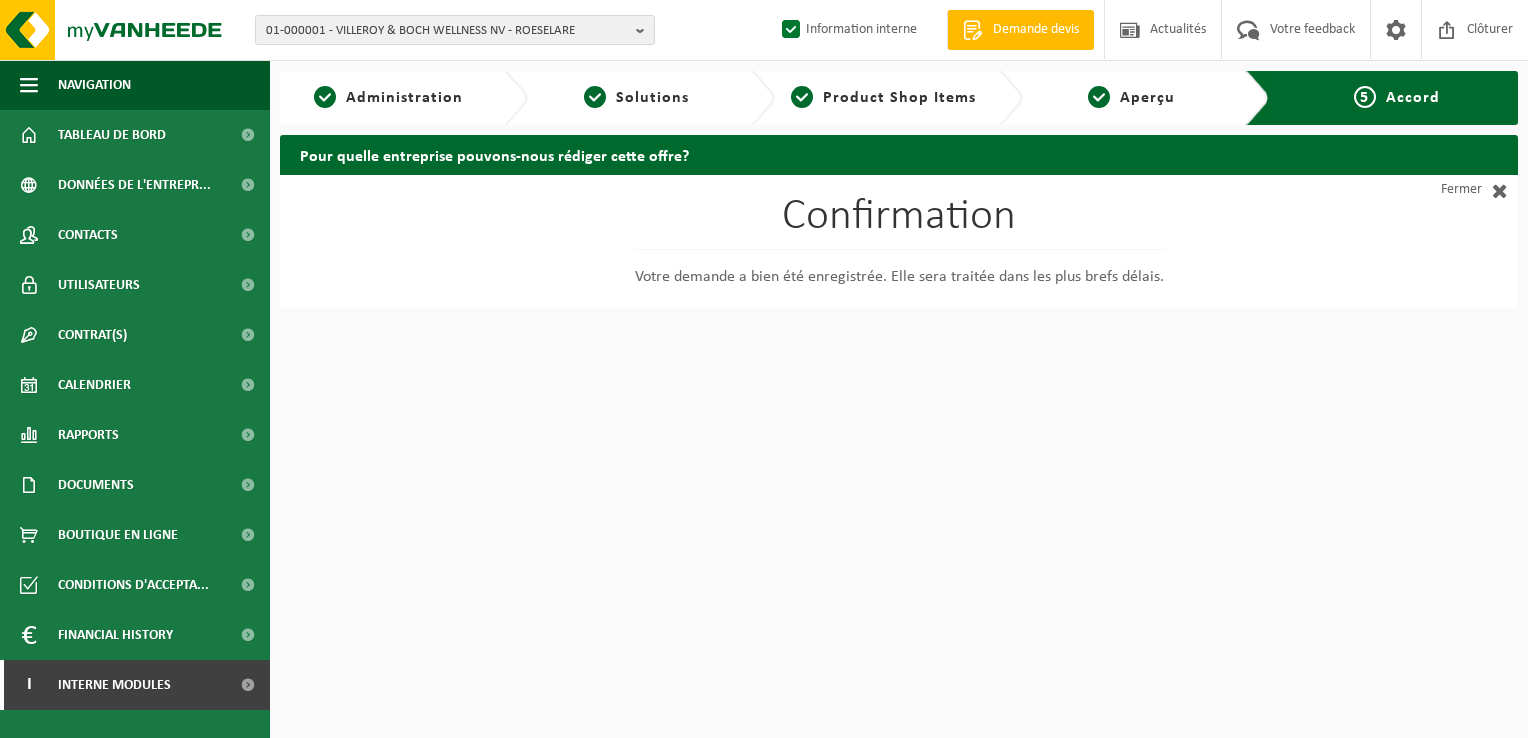 scroll, scrollTop: 0, scrollLeft: 0, axis: both 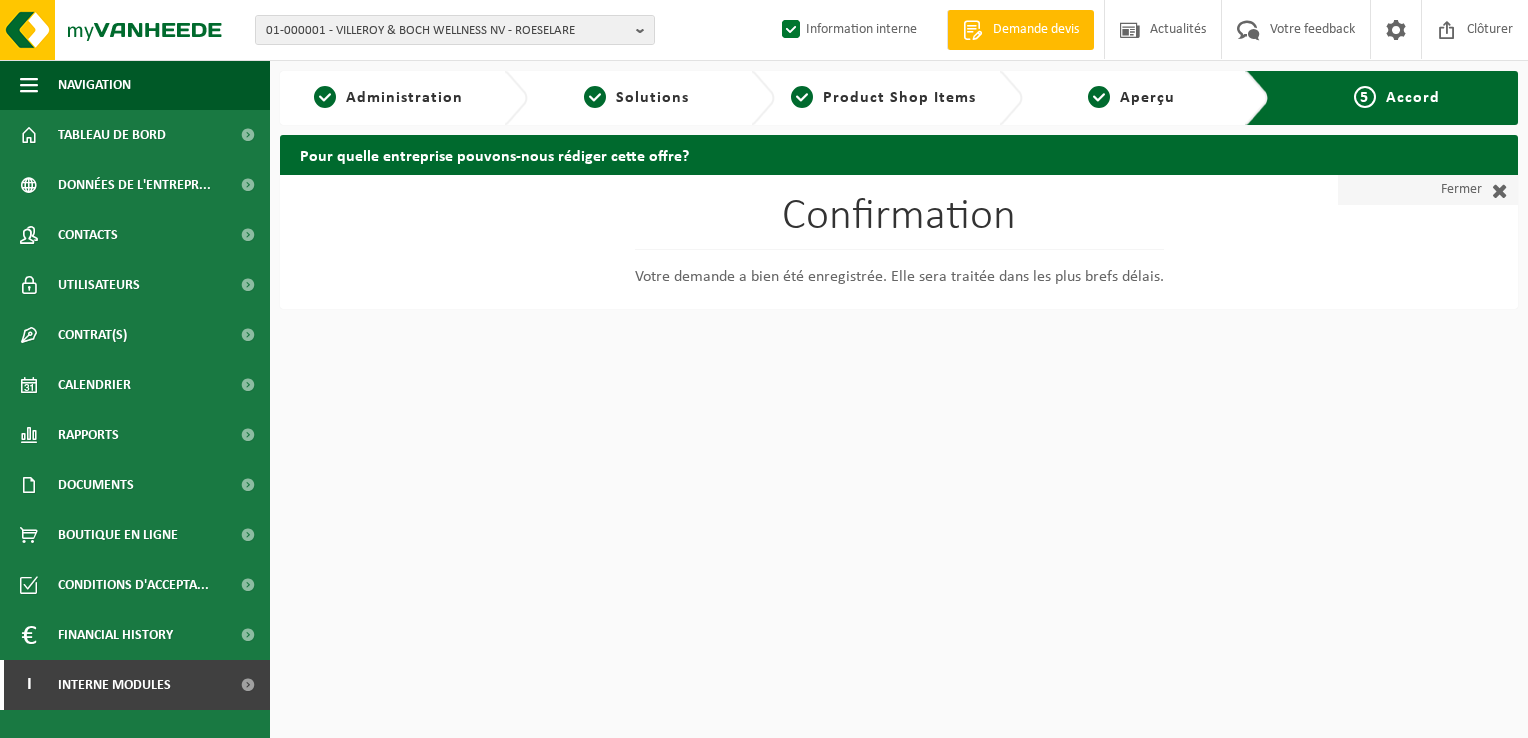 click on "Fermer" at bounding box center (1428, 190) 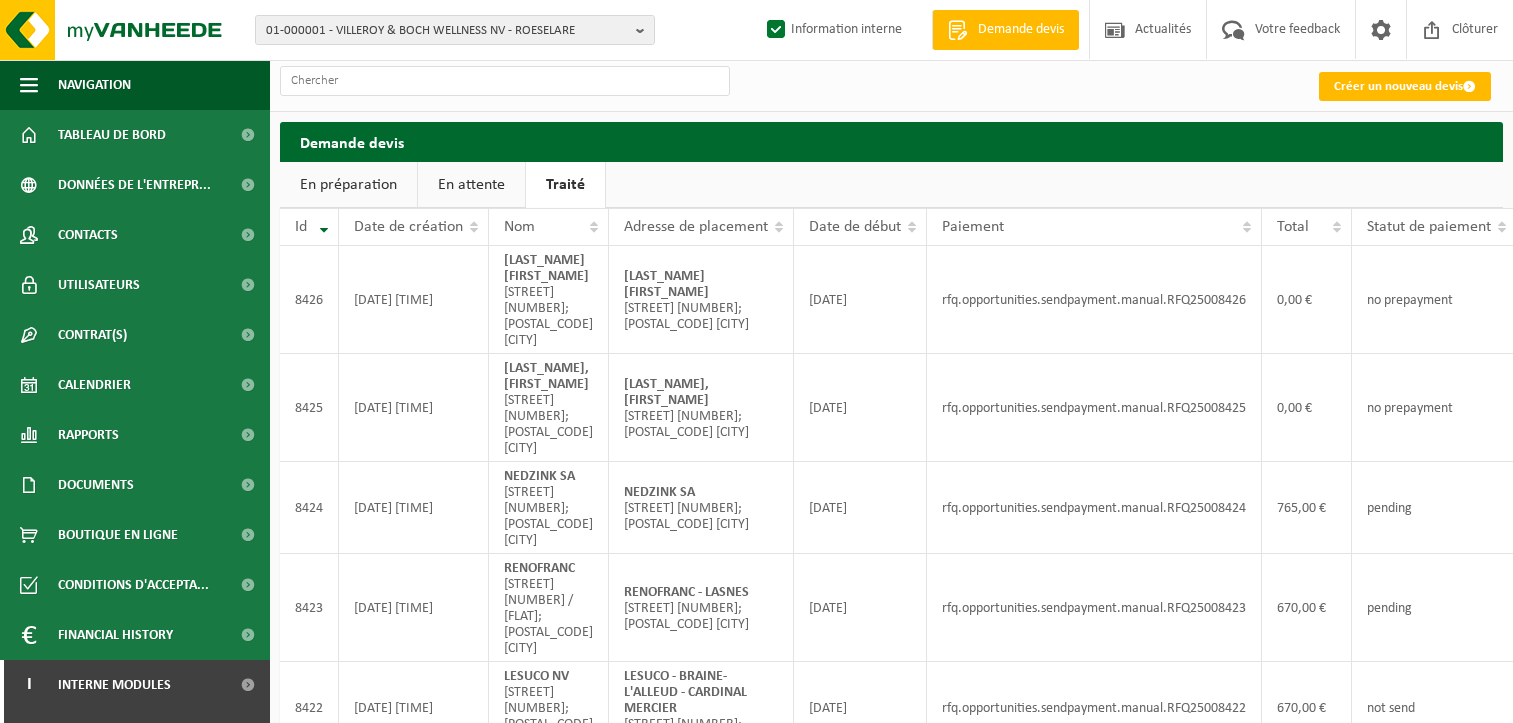 scroll, scrollTop: 0, scrollLeft: 0, axis: both 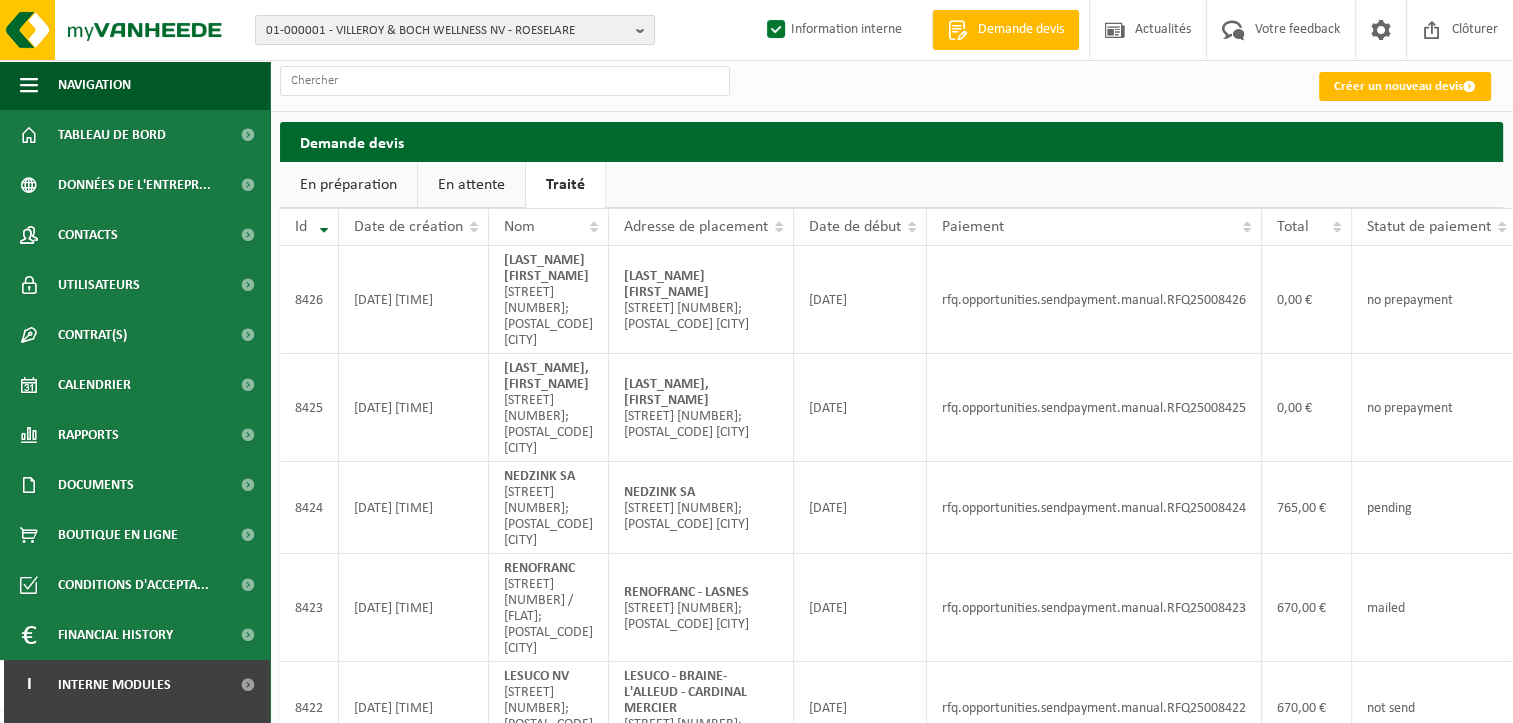 drag, startPoint x: 465, startPoint y: 190, endPoint x: 412, endPoint y: 197, distance: 53.460266 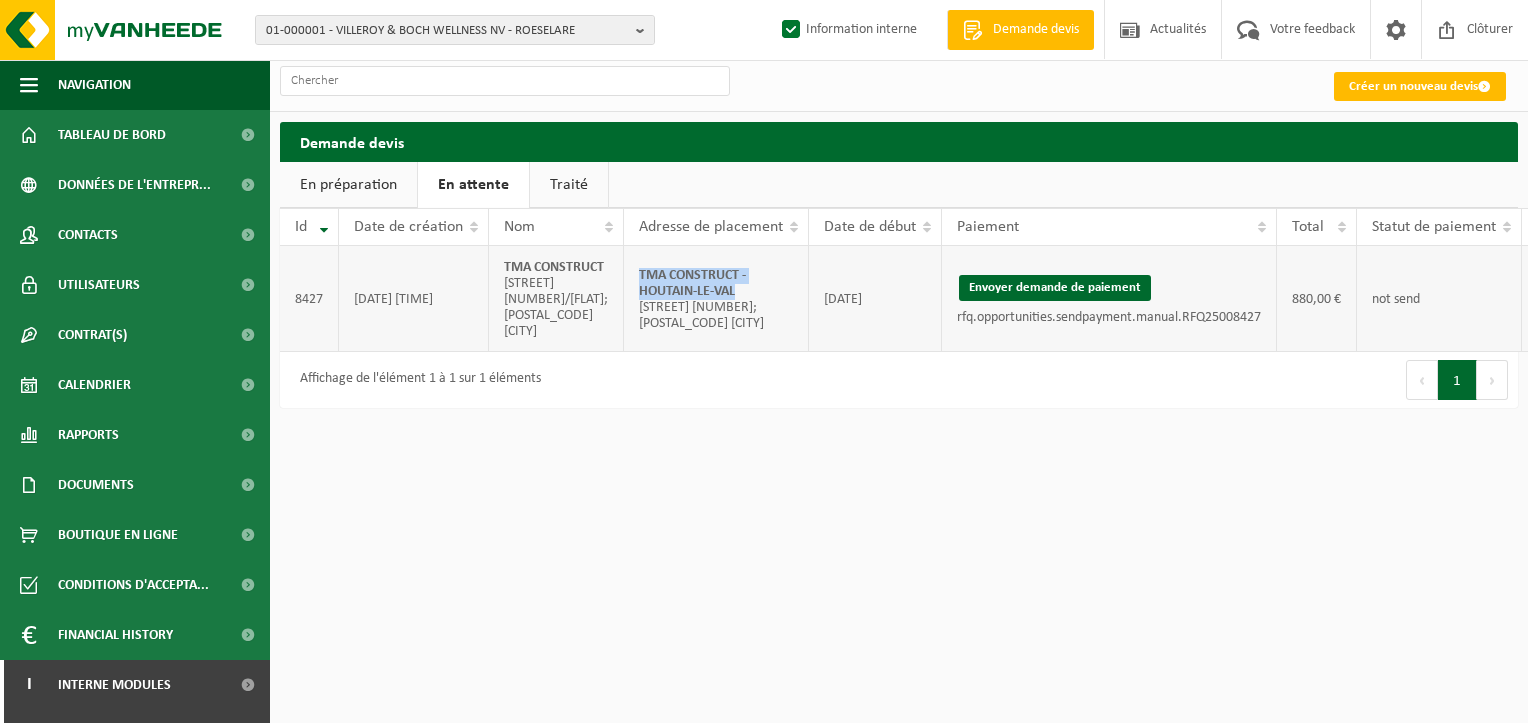 drag, startPoint x: 751, startPoint y: 295, endPoint x: 632, endPoint y: 276, distance: 120.50726 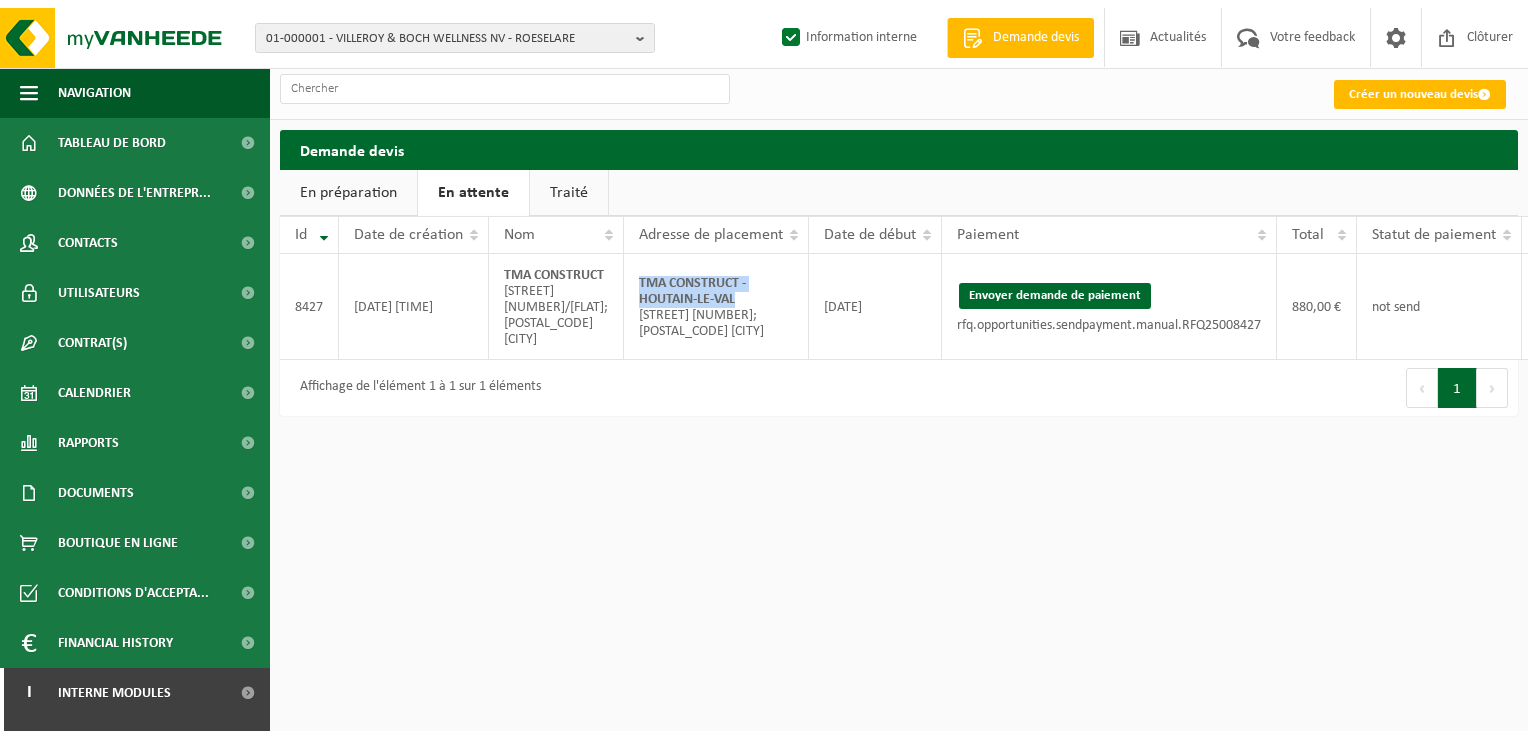 scroll, scrollTop: 0, scrollLeft: 100, axis: horizontal 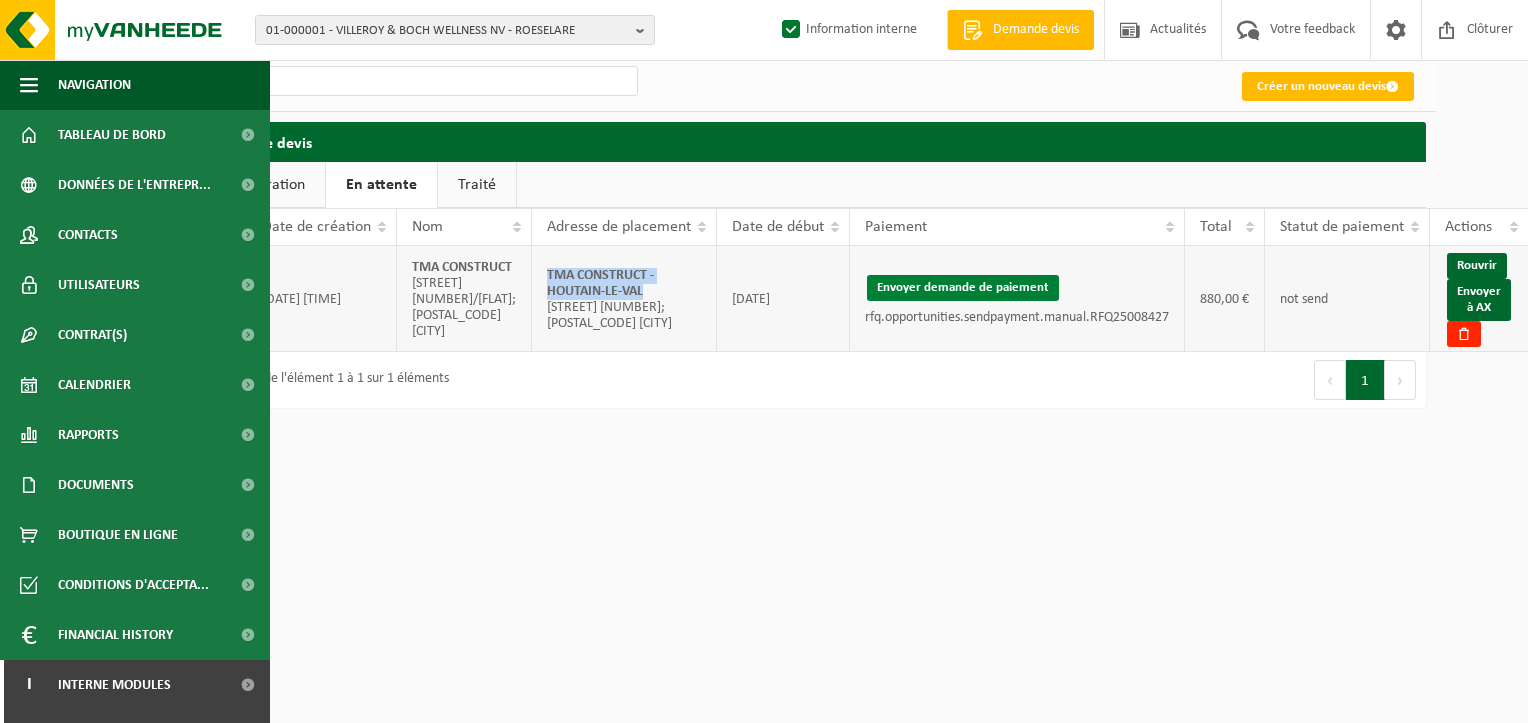 click on "Envoyer demande de paiement" at bounding box center (963, 288) 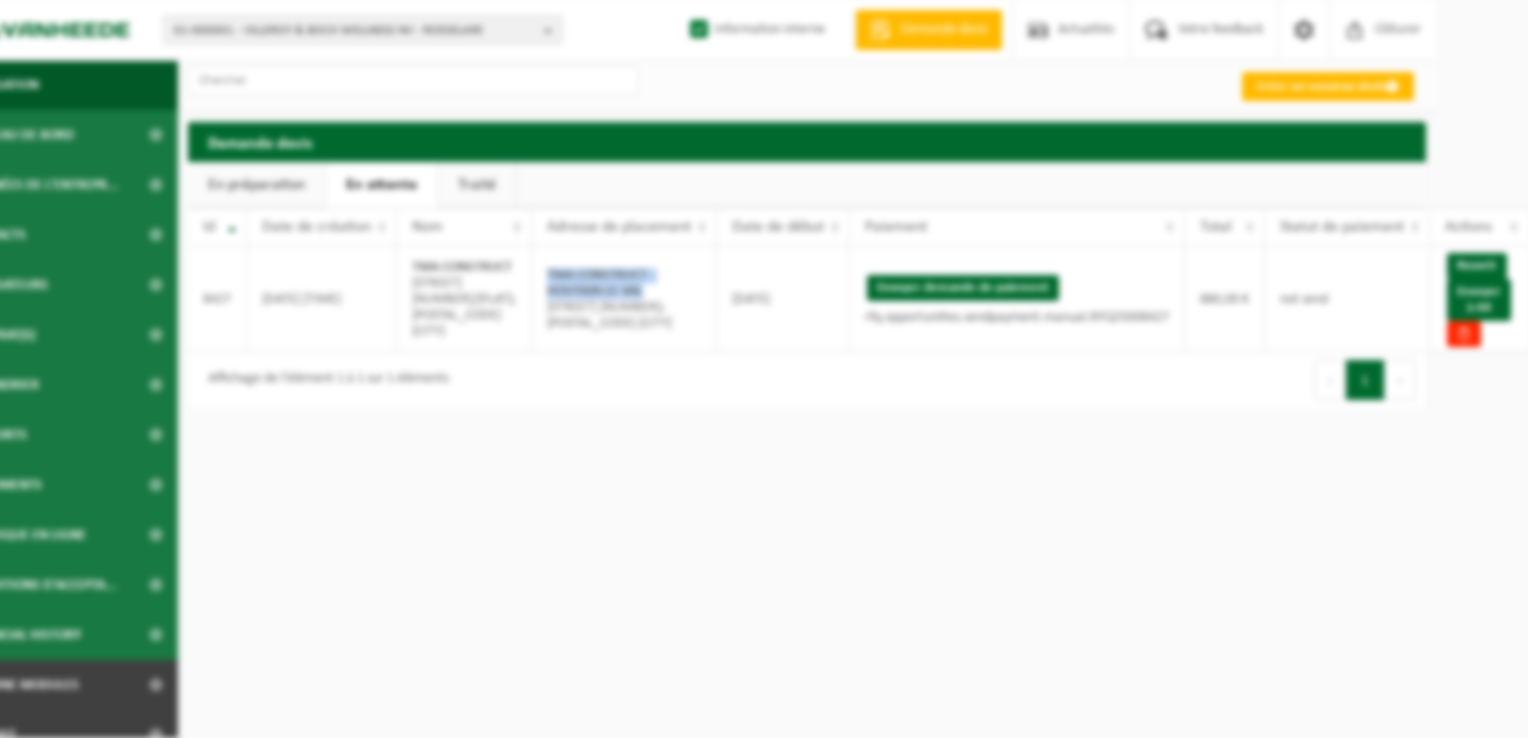 scroll, scrollTop: 0, scrollLeft: 0, axis: both 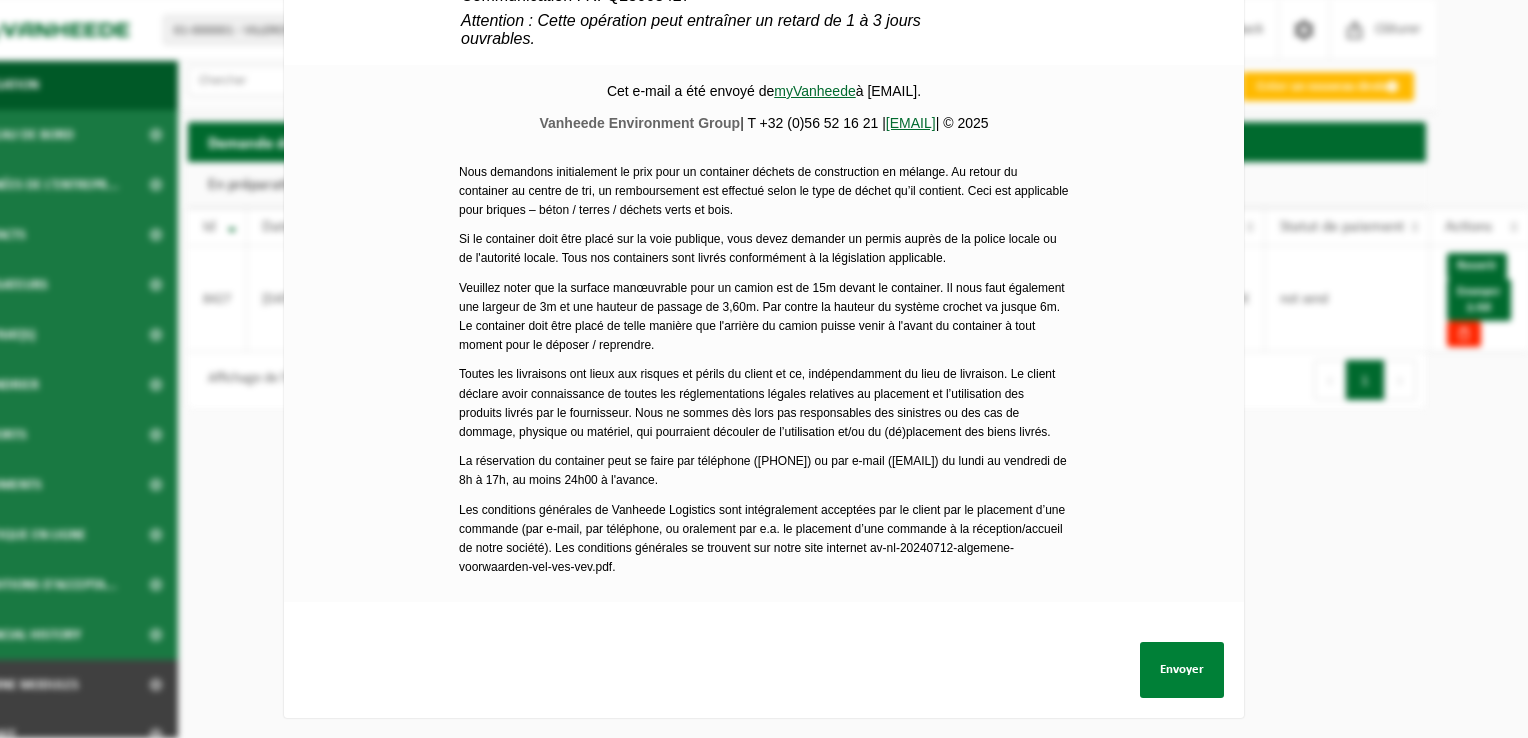 click on "Envoyer" at bounding box center (1182, 670) 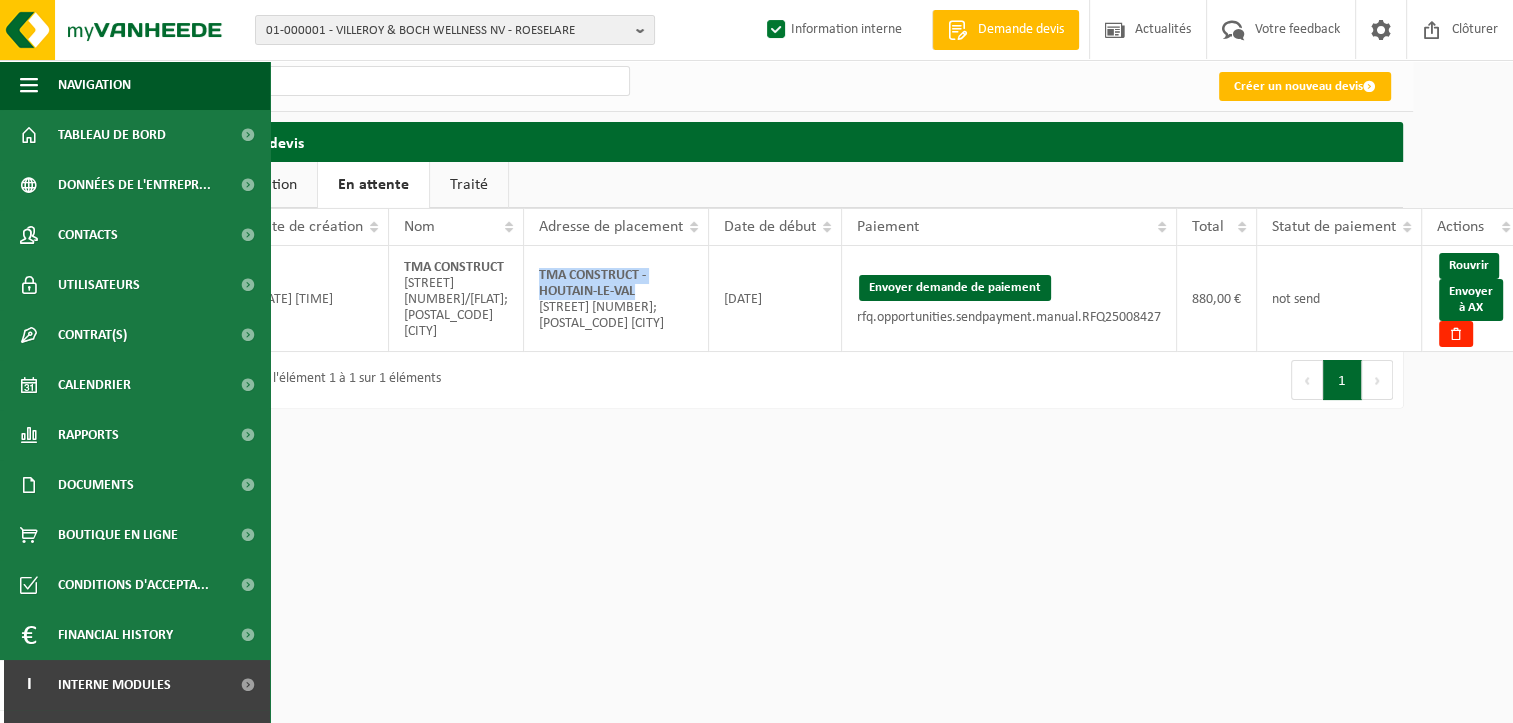 drag, startPoint x: 1489, startPoint y: 301, endPoint x: 861, endPoint y: 84, distance: 664.4343 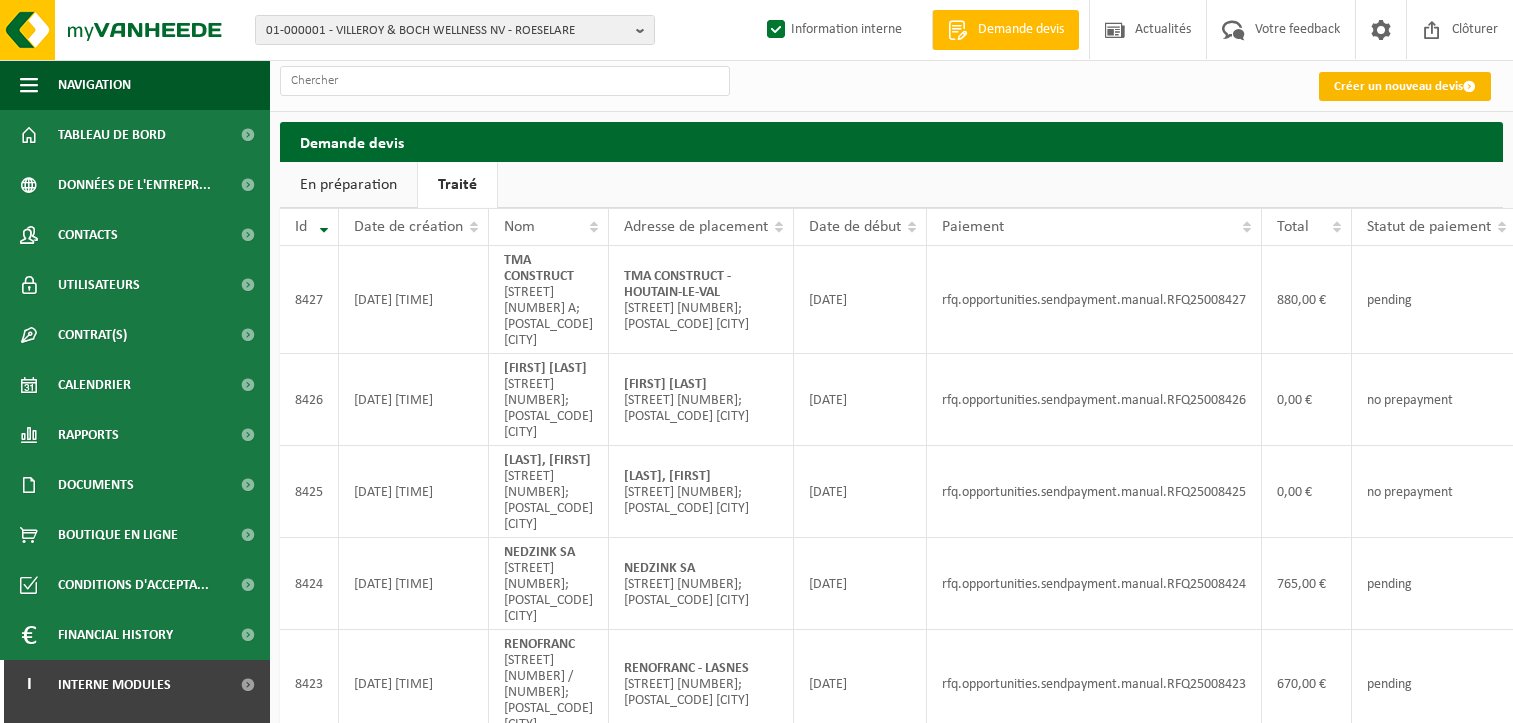 scroll, scrollTop: 0, scrollLeft: 0, axis: both 